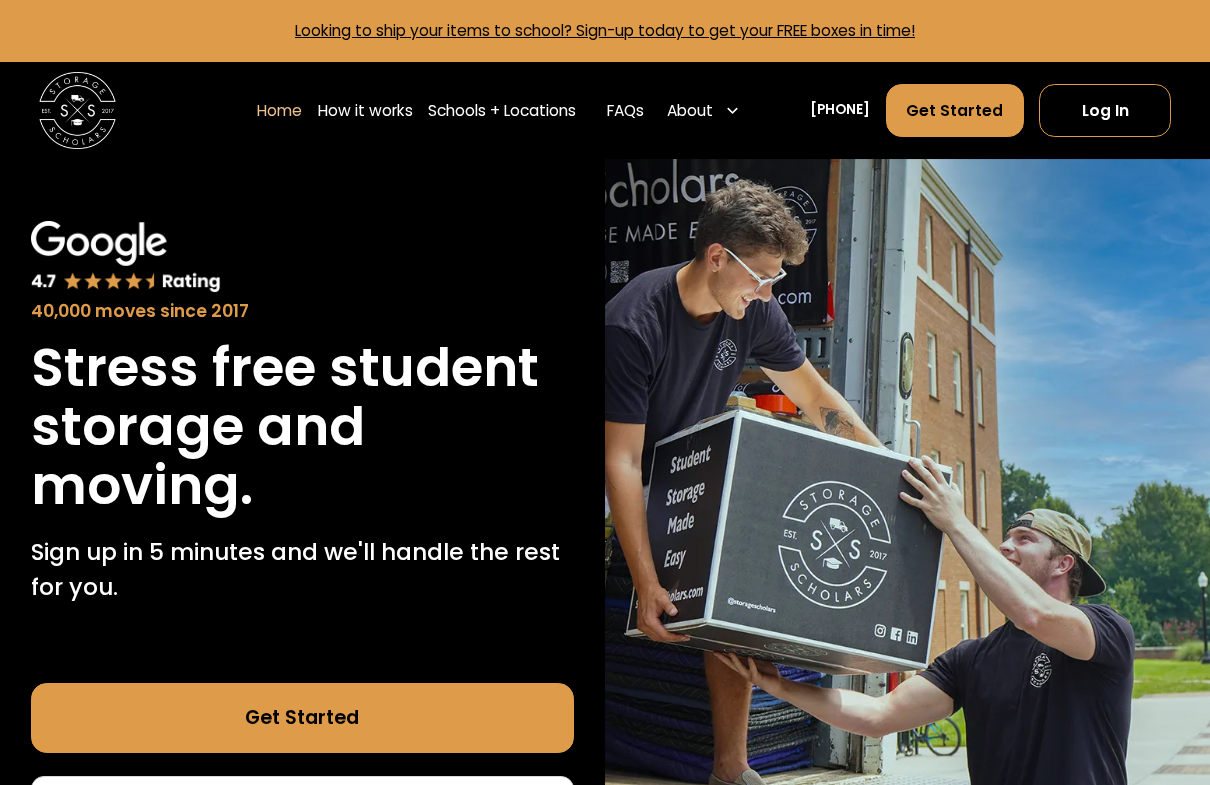scroll, scrollTop: 0, scrollLeft: 0, axis: both 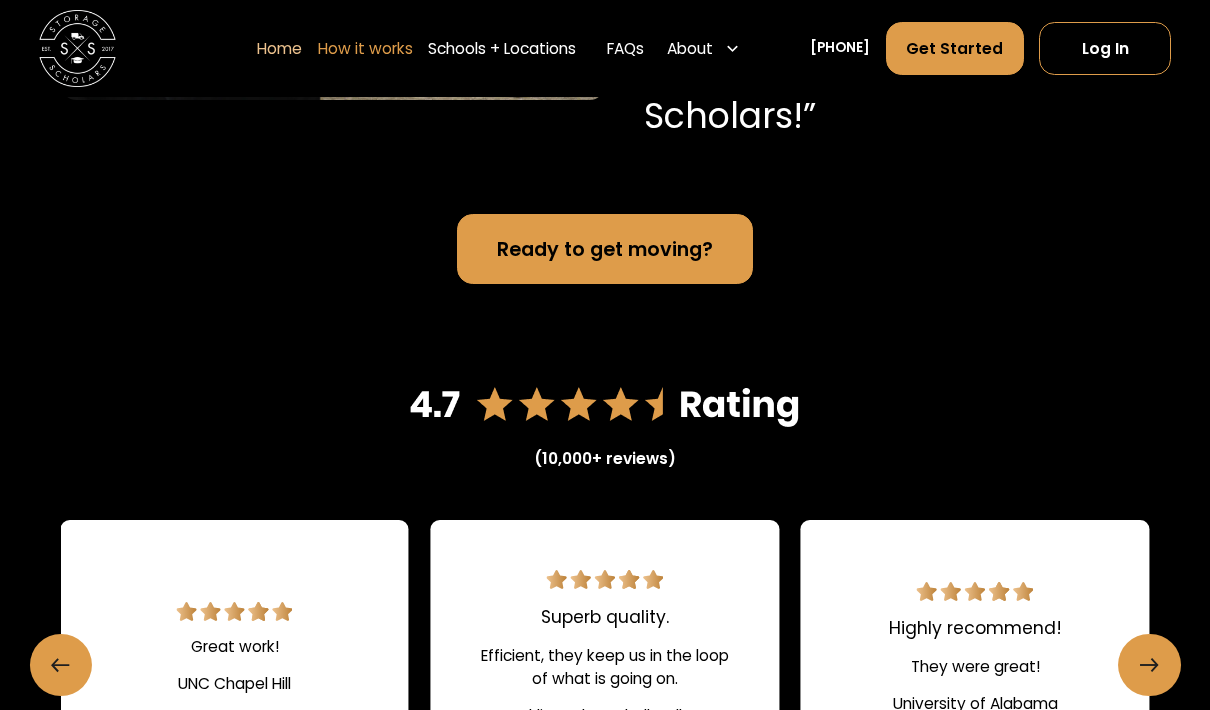 click on "How it works" at bounding box center (365, 48) 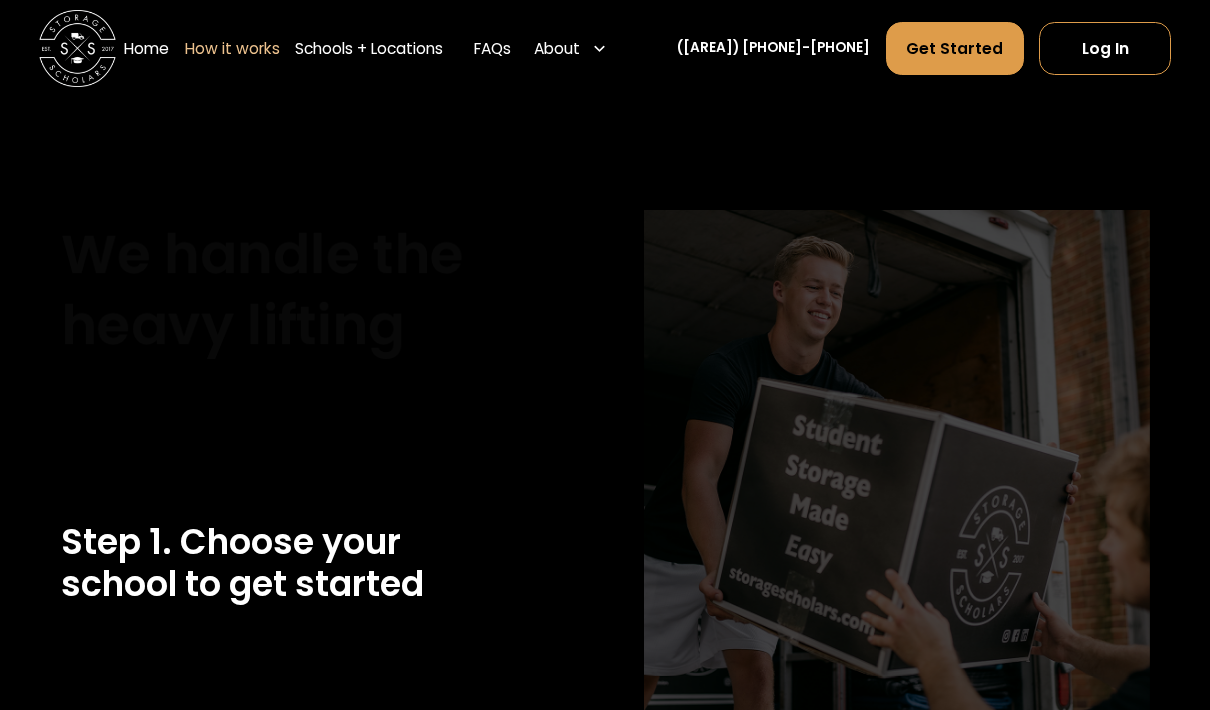 scroll, scrollTop: 0, scrollLeft: 0, axis: both 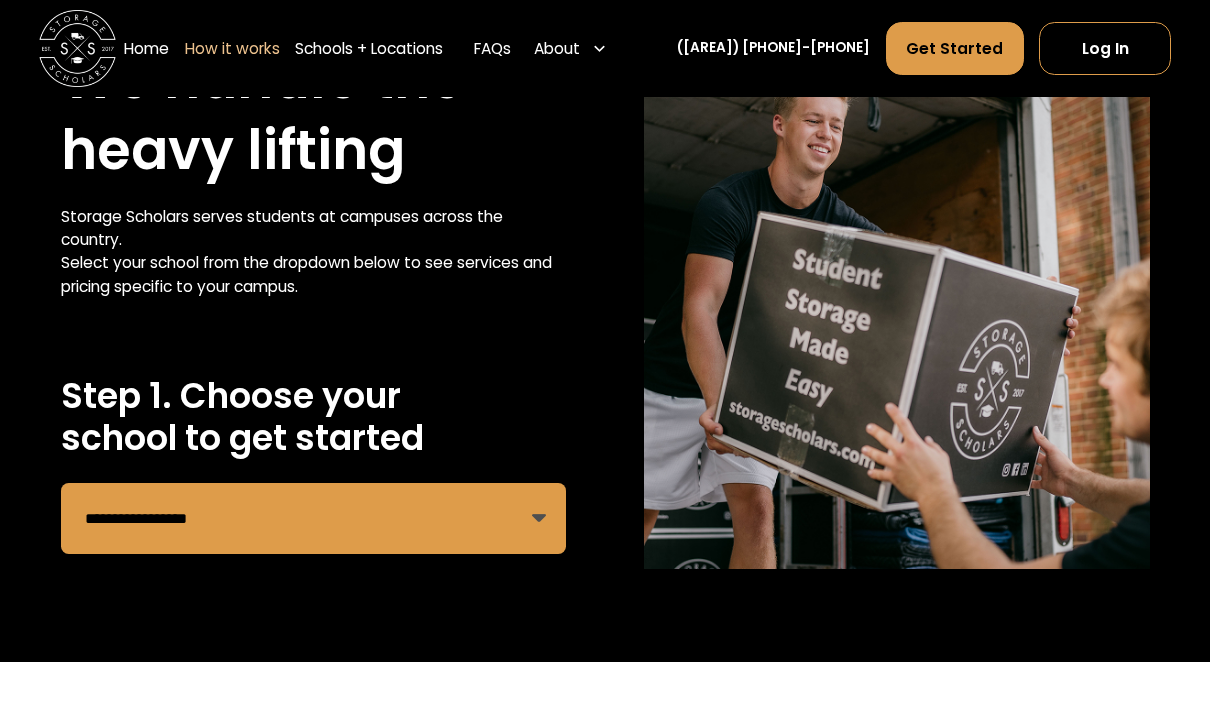 click on "**********" at bounding box center [314, 519] 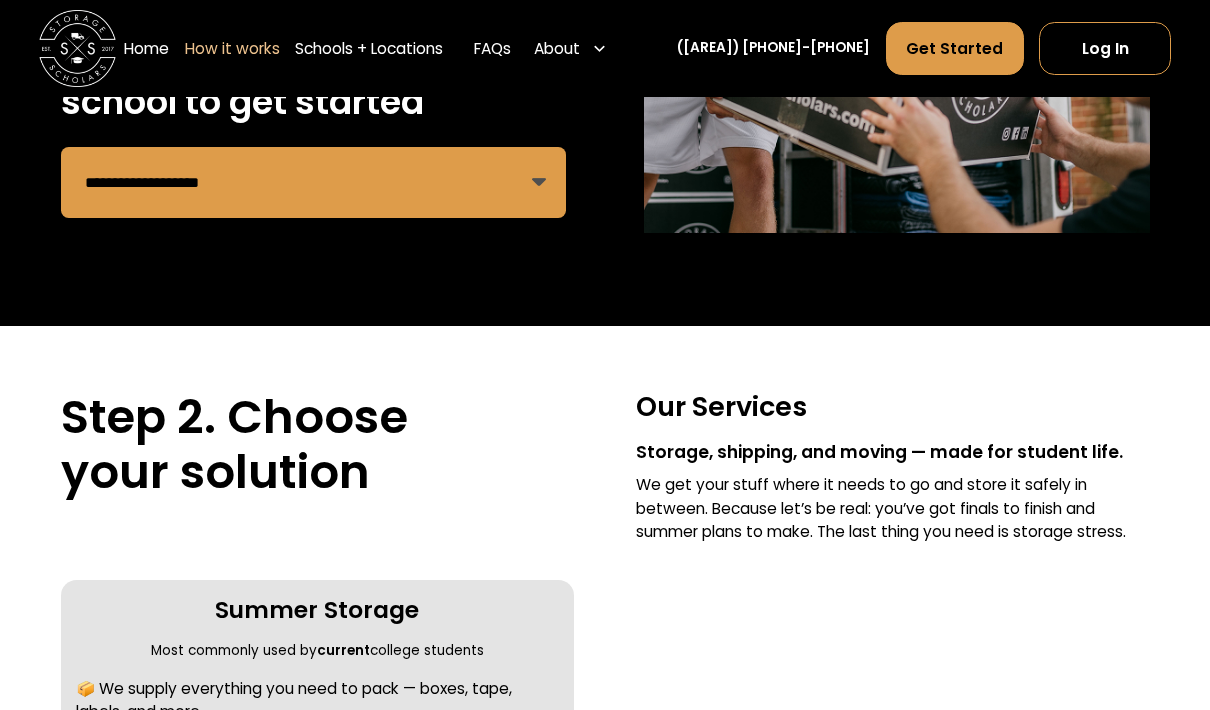 click on "Step 2. Choose your solution Our Services Storage, shipping, and moving — made for student life. We get your stuff where it needs to go and store it safely in between. Because let’s be real: you’ve got finals to finish and summer plans to make. The last thing you need is storage stress. 1.  Summer Storage Most commonly used by  current  college students 📦 We supply everything you need to pack — boxes, tape, labels, and more. 🚚 We pick up your items from your dorm or apartment. 🏠 We store them securely over the summer. 🚪 We deliver to your new place before you return. Choose Summer Storage 2. Ship to School Most commonly used by  incoming  college students 📦 We send a complete kit with boxes, tape, and pre-paid shipping labels 📮 You pack at home and ship — or send online orders directly to us 🏠 We receive and safely store everything 🚪 We deliver your items when you move in Choose Ship to School" at bounding box center [605, 631] 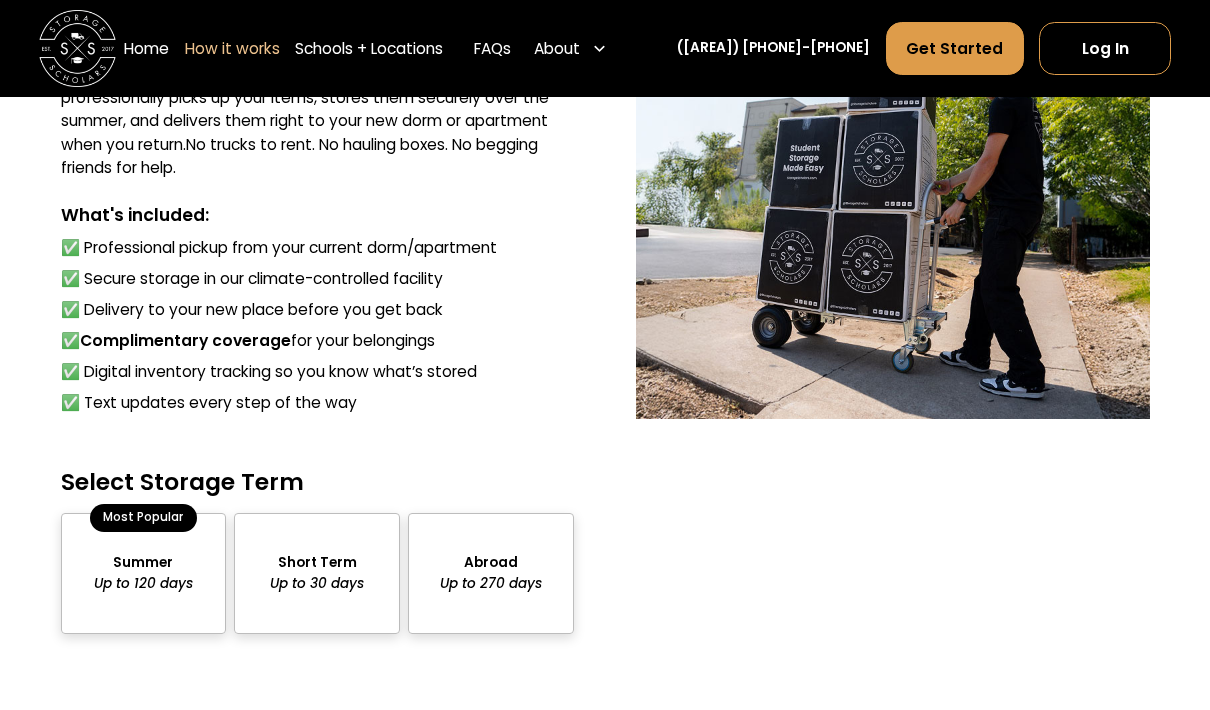 scroll, scrollTop: 1559, scrollLeft: 0, axis: vertical 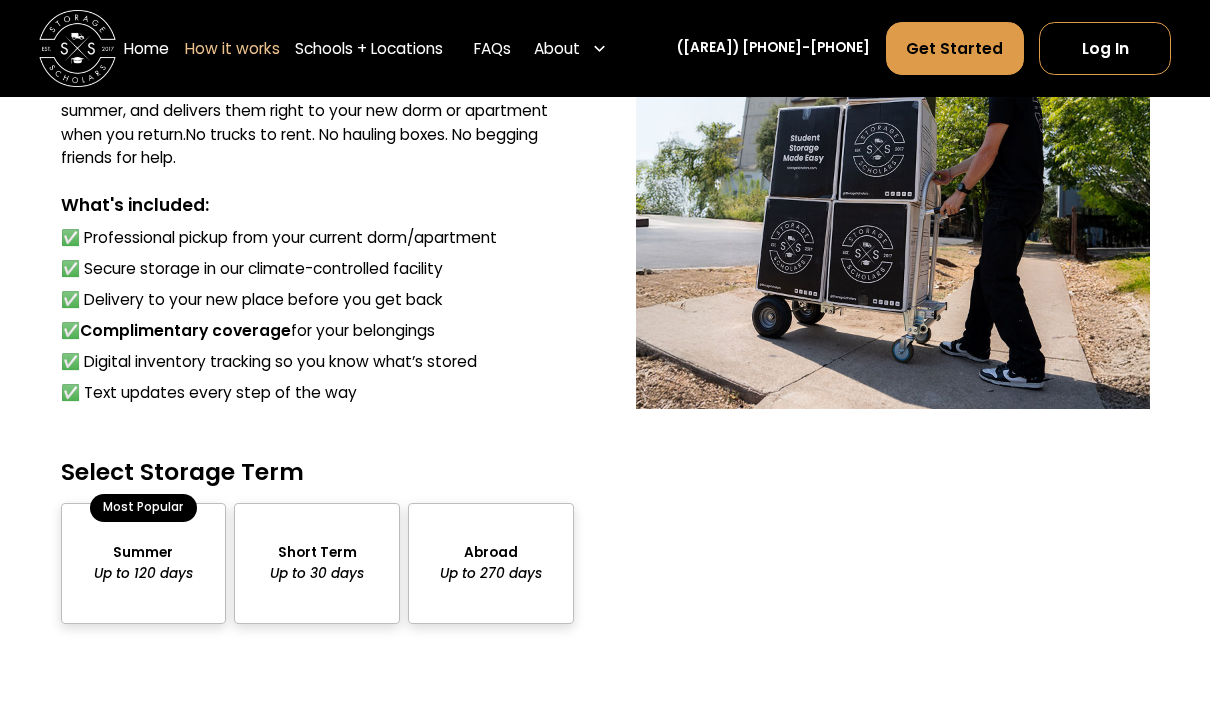 click at bounding box center [317, 563] 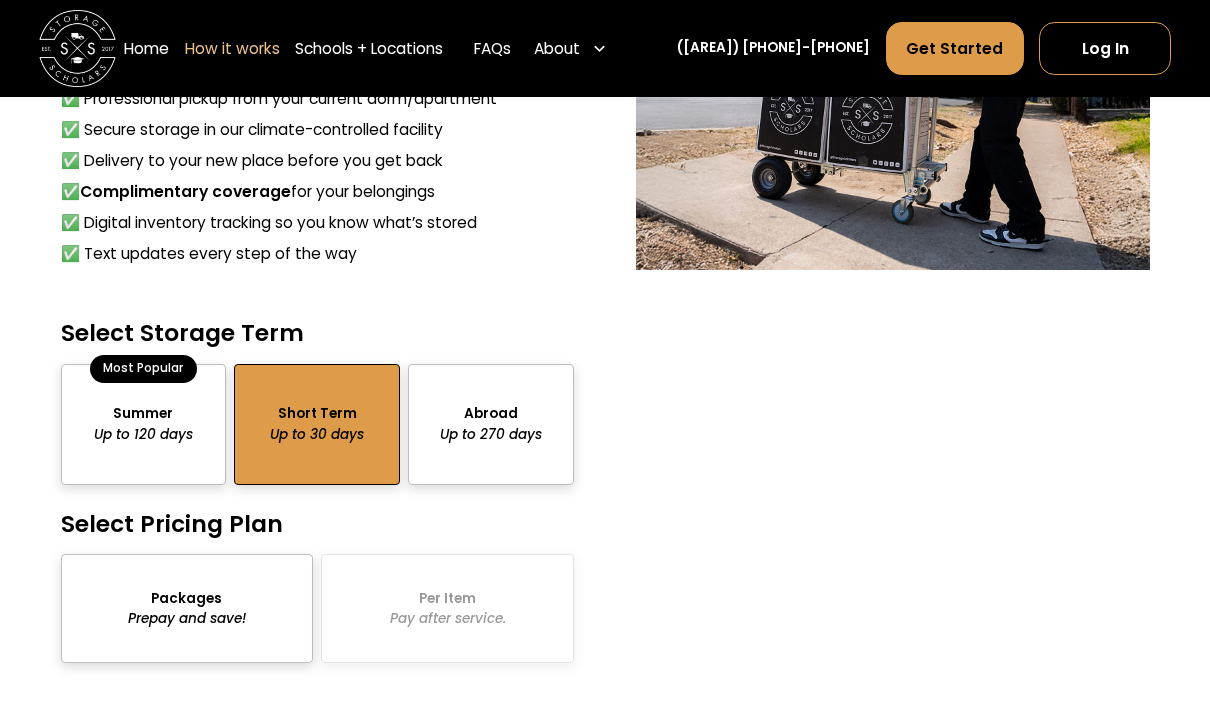 scroll, scrollTop: 1700, scrollLeft: 0, axis: vertical 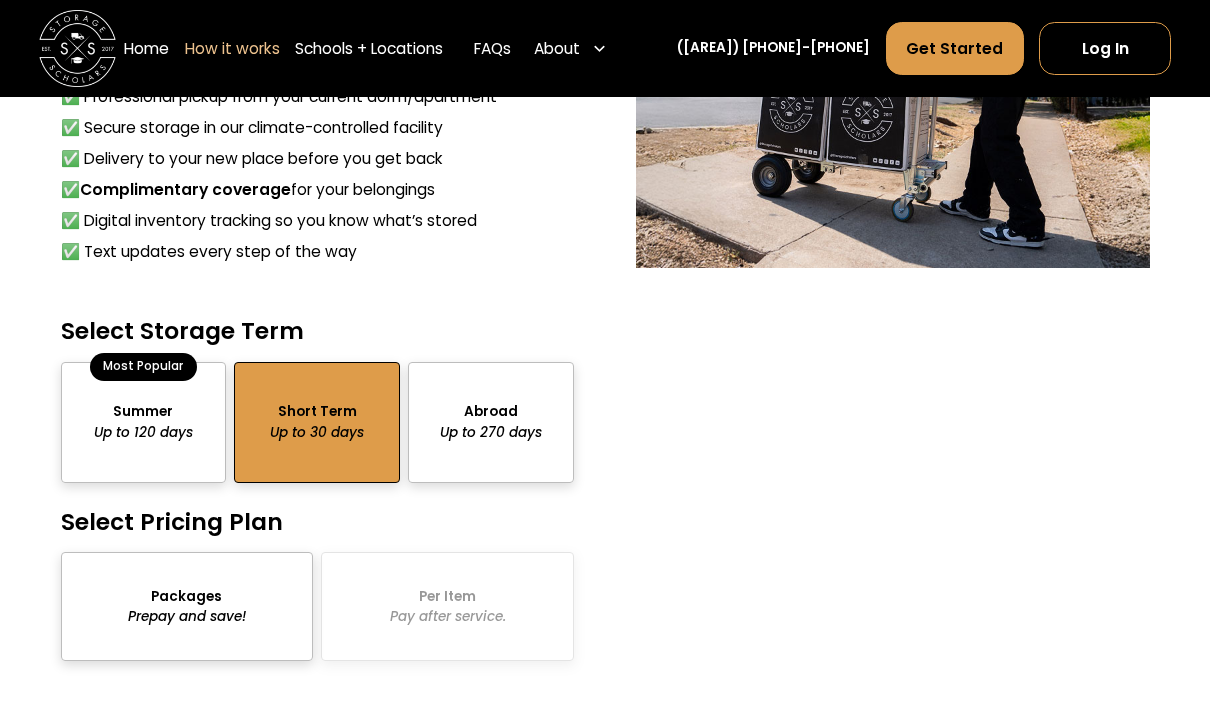click at bounding box center [187, 606] 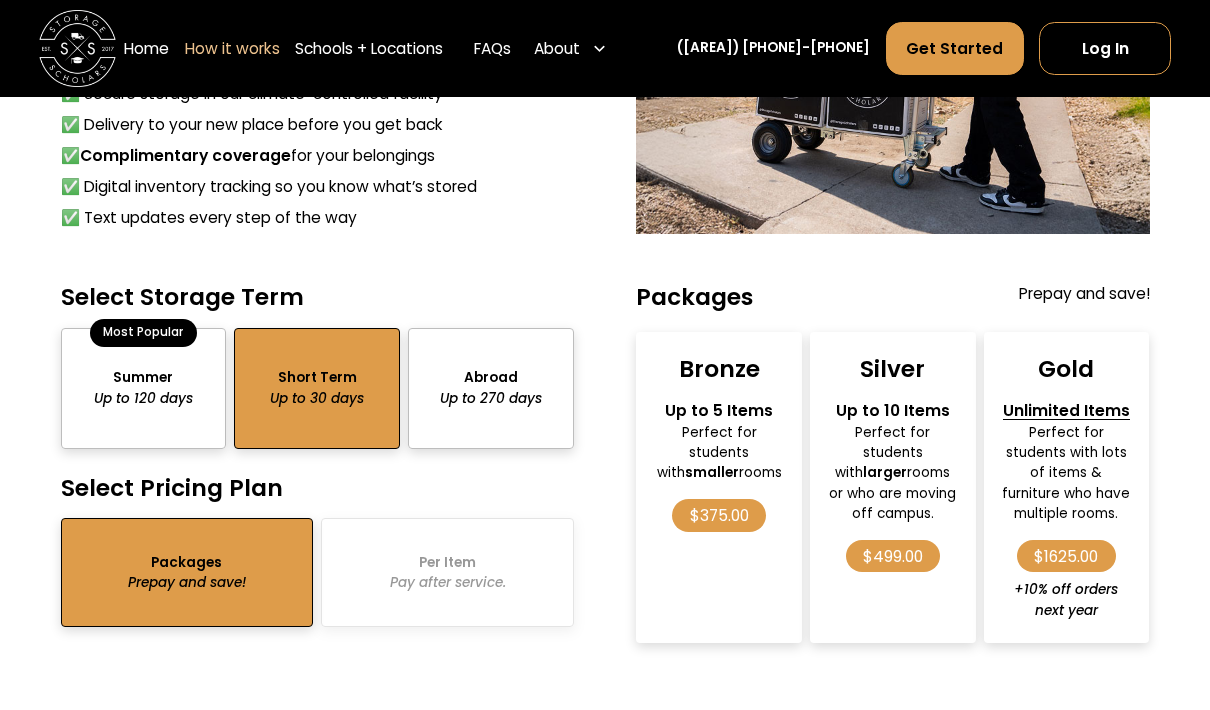 scroll, scrollTop: 1739, scrollLeft: 0, axis: vertical 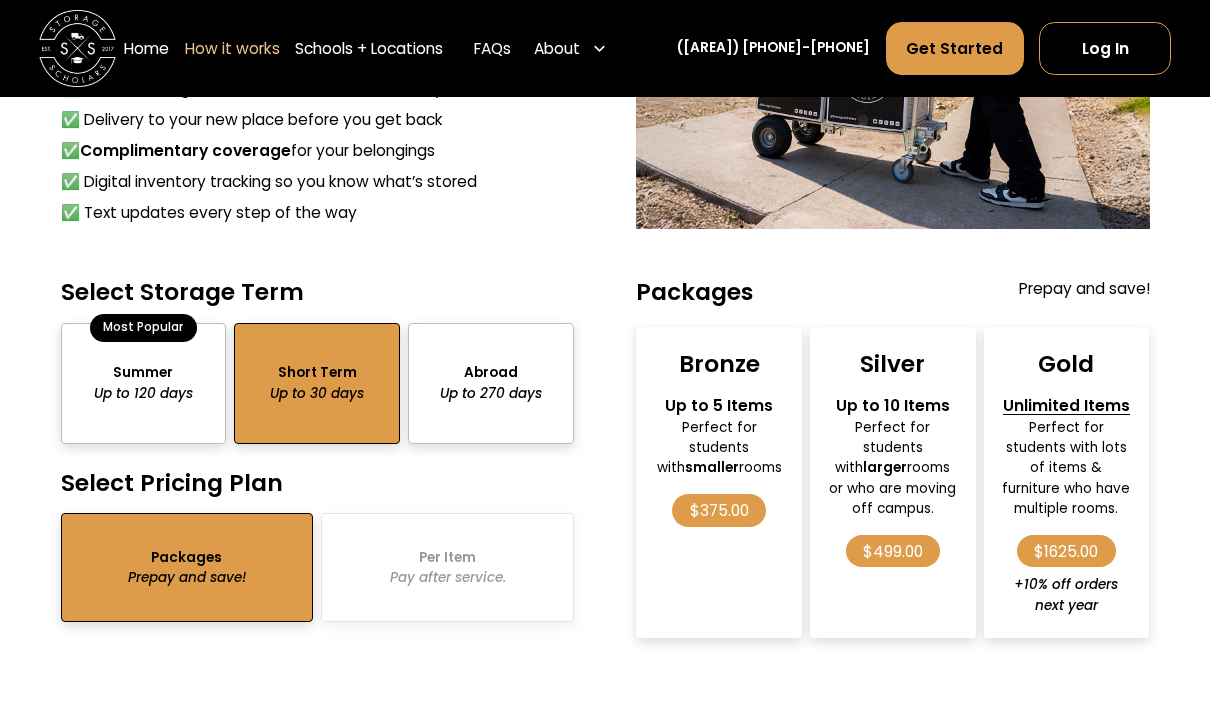 click on "Prepay and save!" at bounding box center (1084, 292) 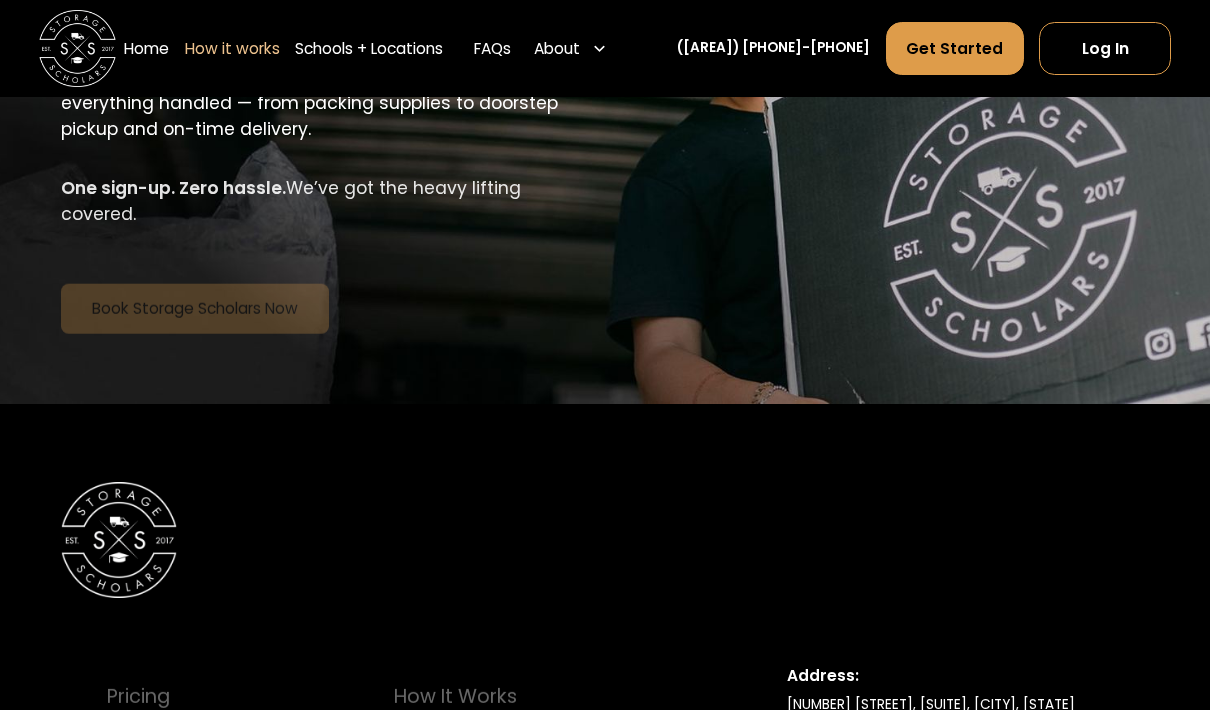scroll, scrollTop: 3479, scrollLeft: 0, axis: vertical 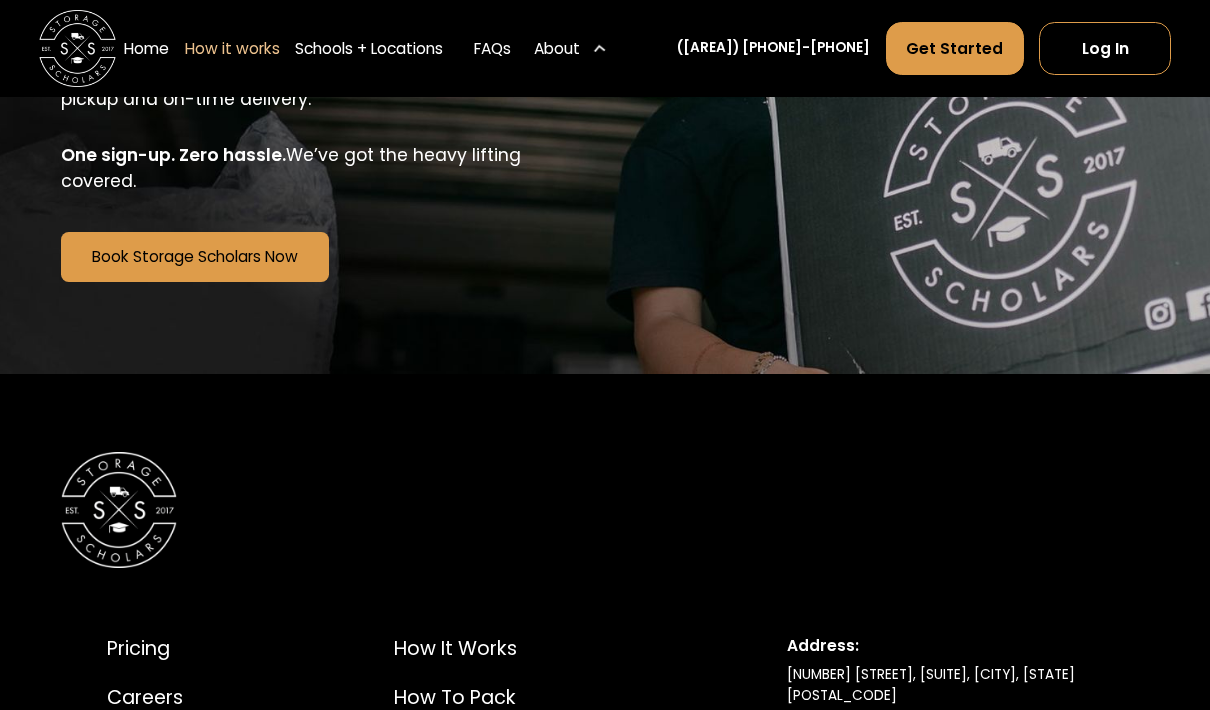 click on "About" at bounding box center [557, 48] 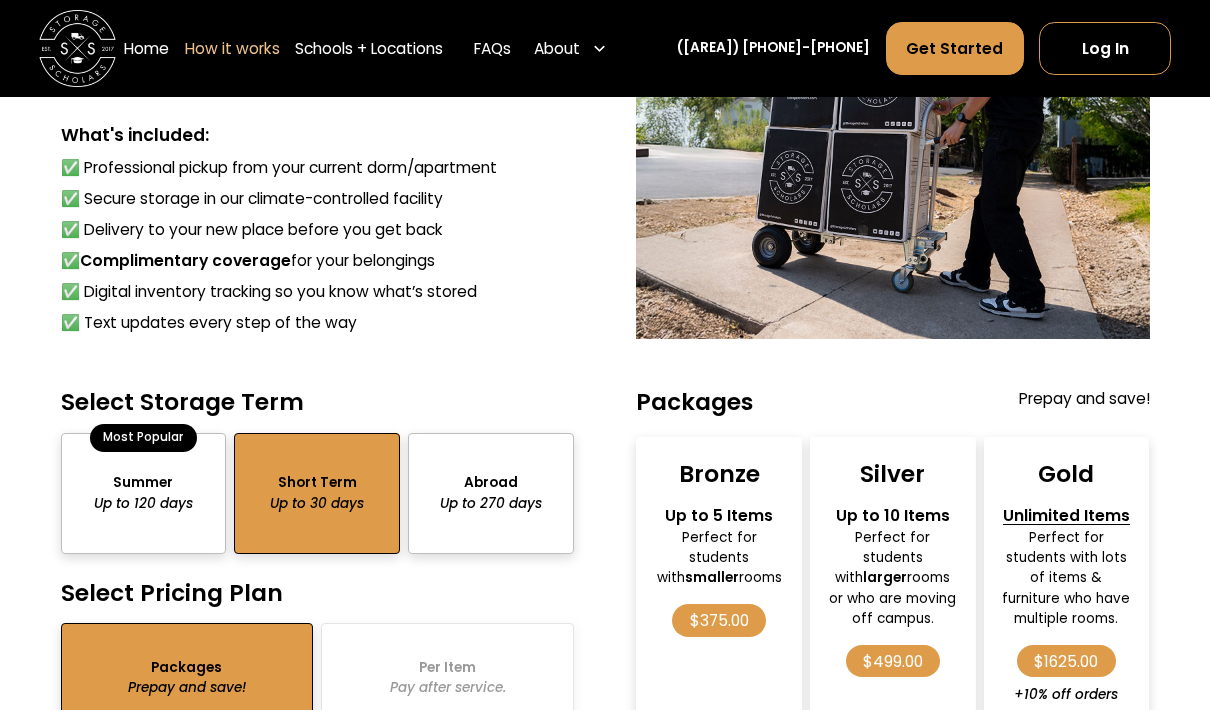 scroll, scrollTop: 1642, scrollLeft: 0, axis: vertical 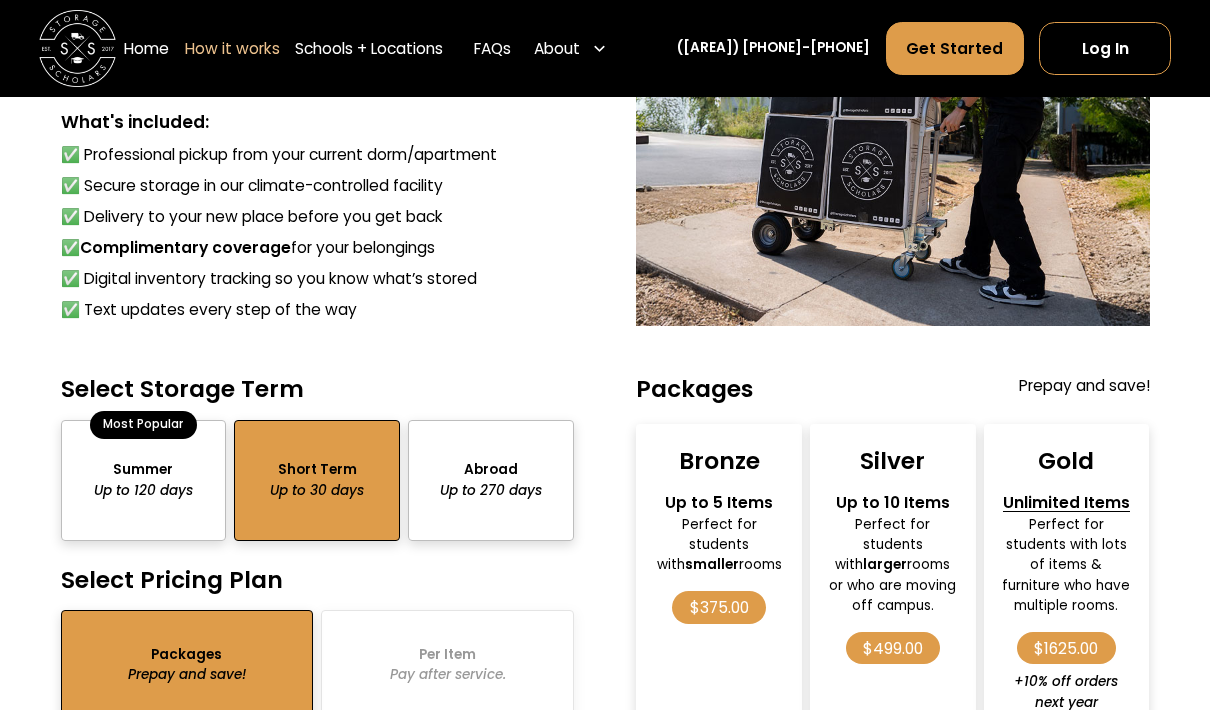click on "Silver Up to 10 Items Perfect for students with  larger  rooms or who are moving off campus. $499.00" at bounding box center (893, 579) 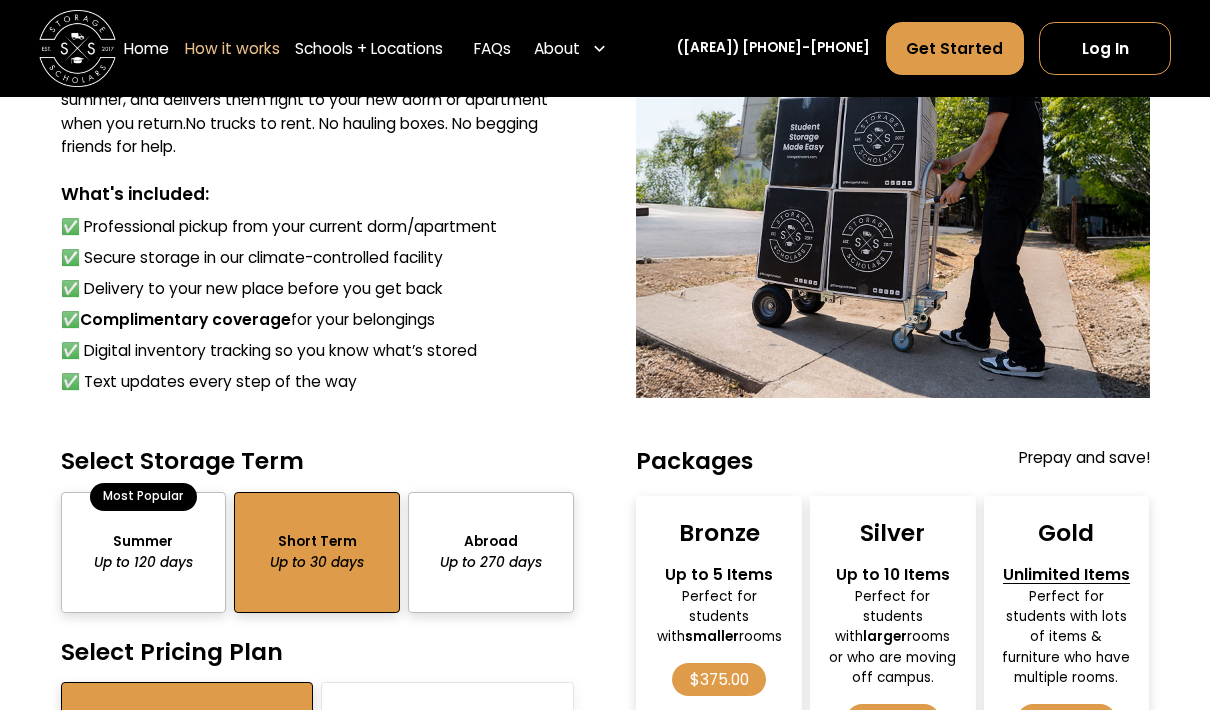 scroll, scrollTop: 1572, scrollLeft: 0, axis: vertical 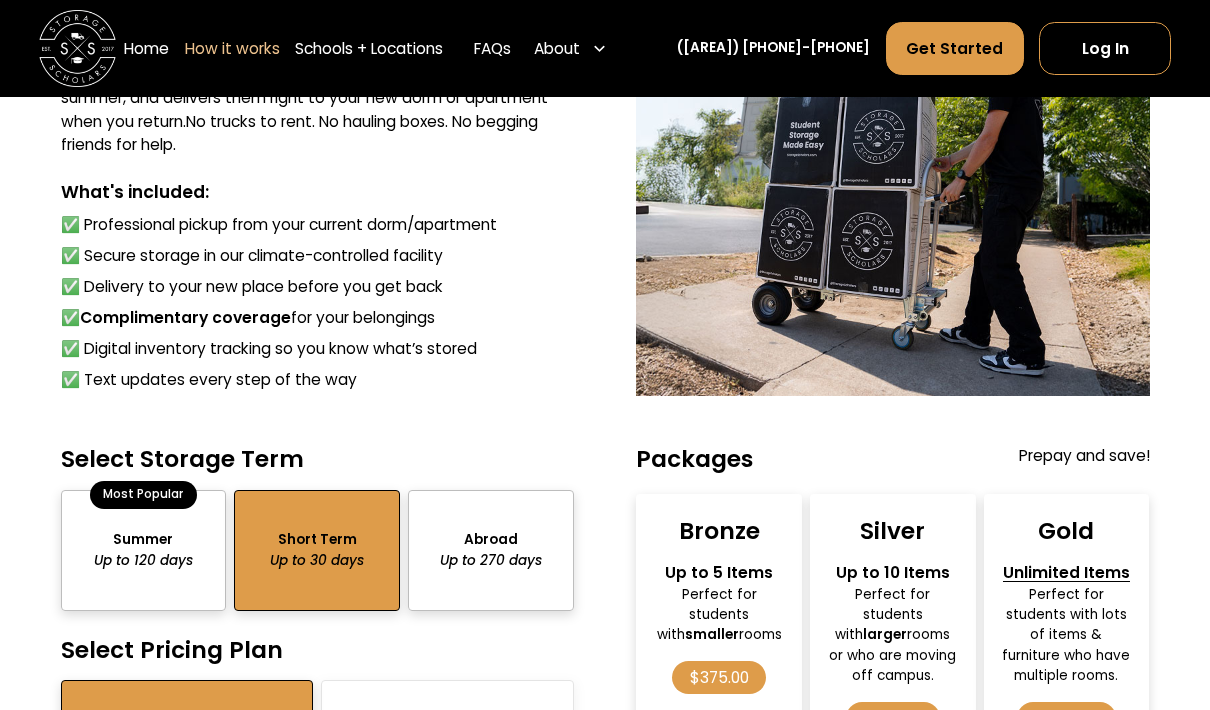 click on "$375.00" at bounding box center (718, 677) 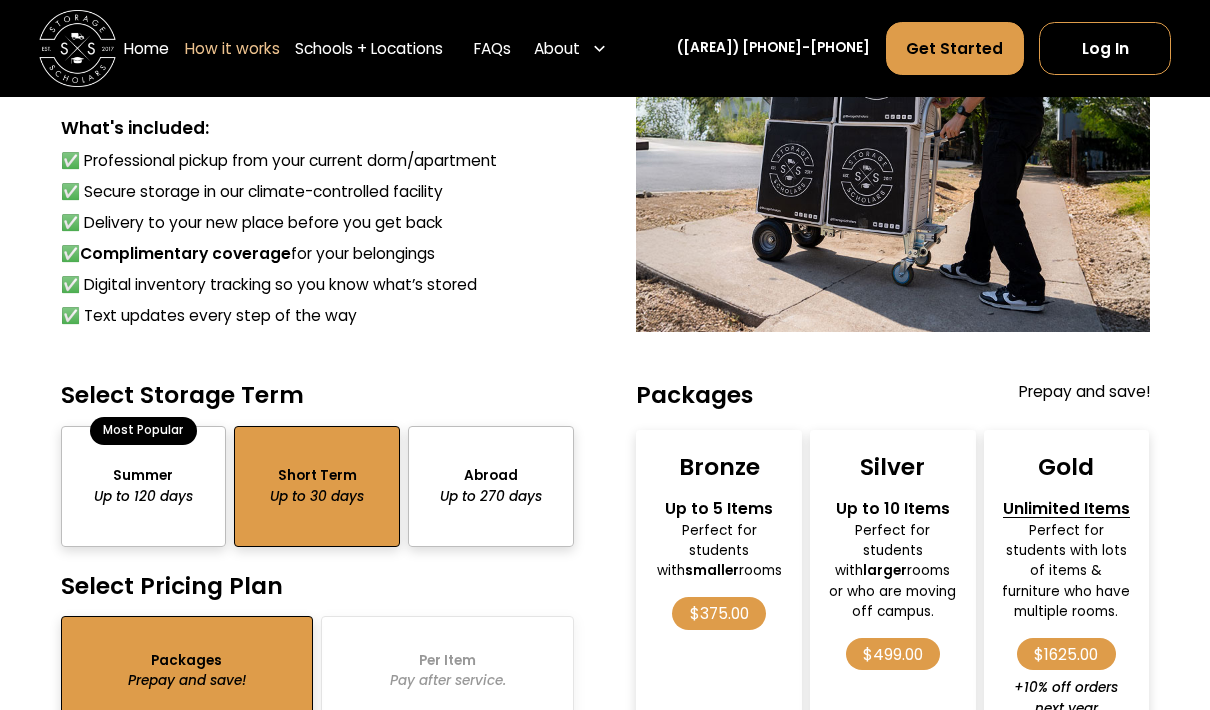 scroll, scrollTop: 1668, scrollLeft: 0, axis: vertical 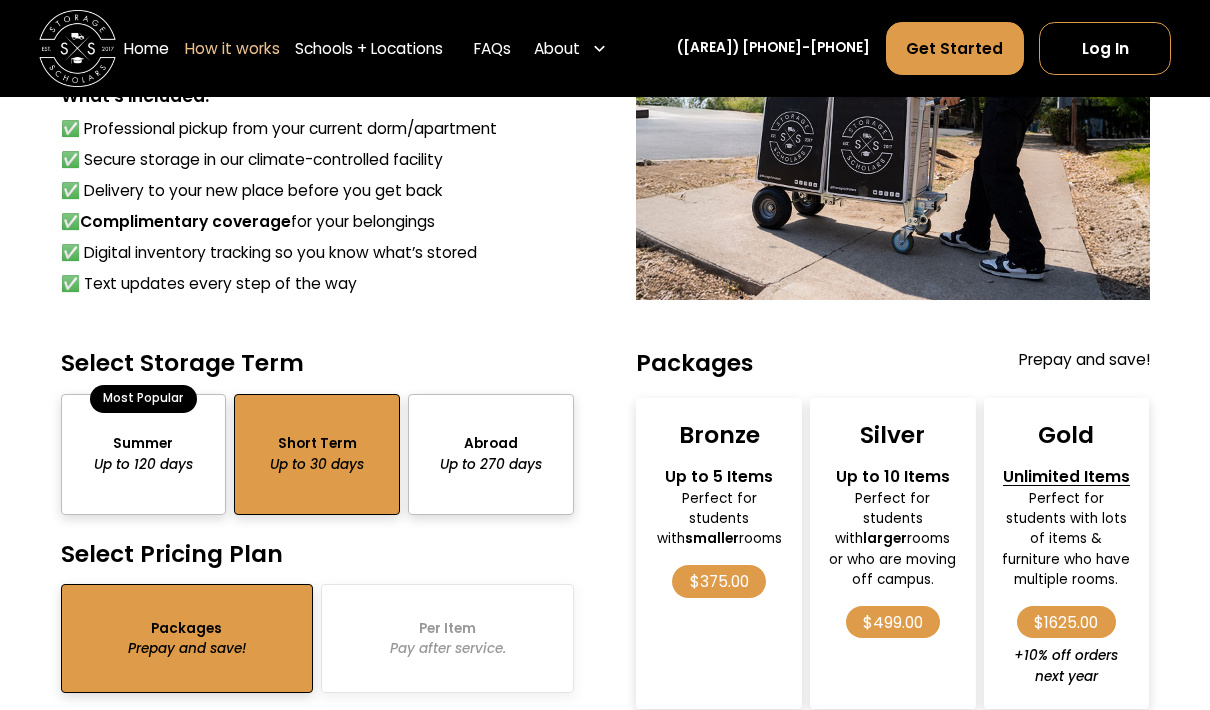 click on "Packages Prepay and save! Per Item Pay after service." at bounding box center (317, 638) 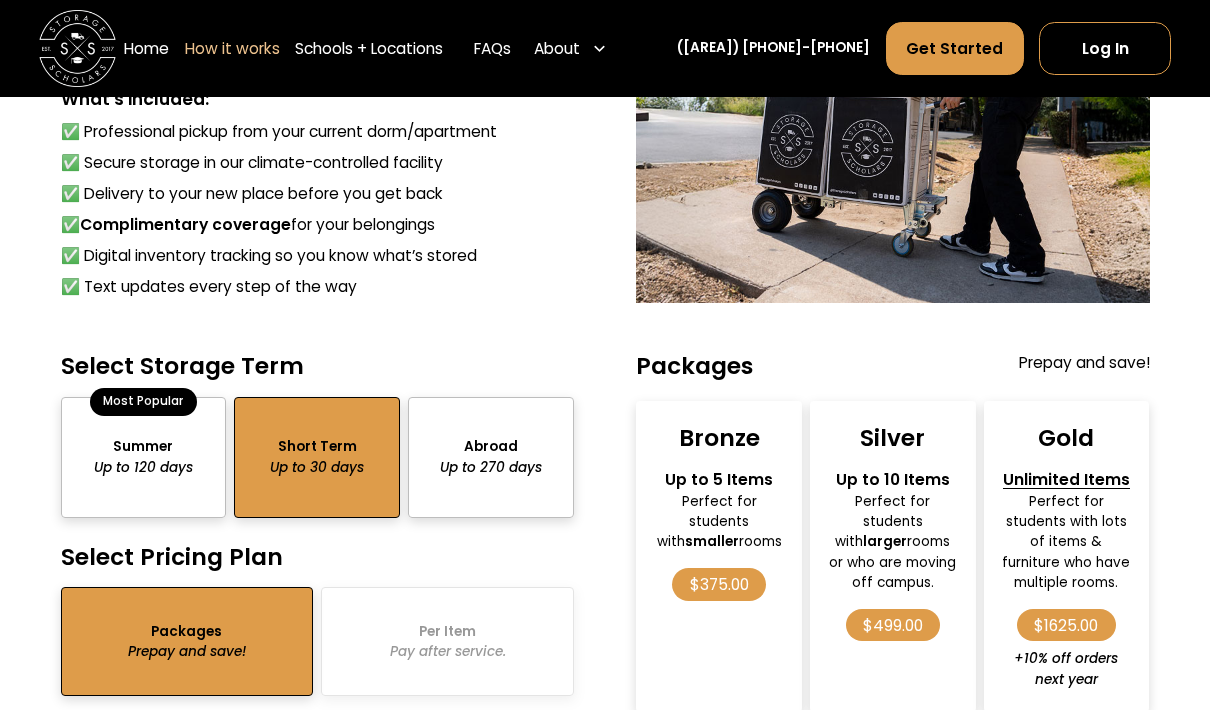 click at bounding box center [491, 457] 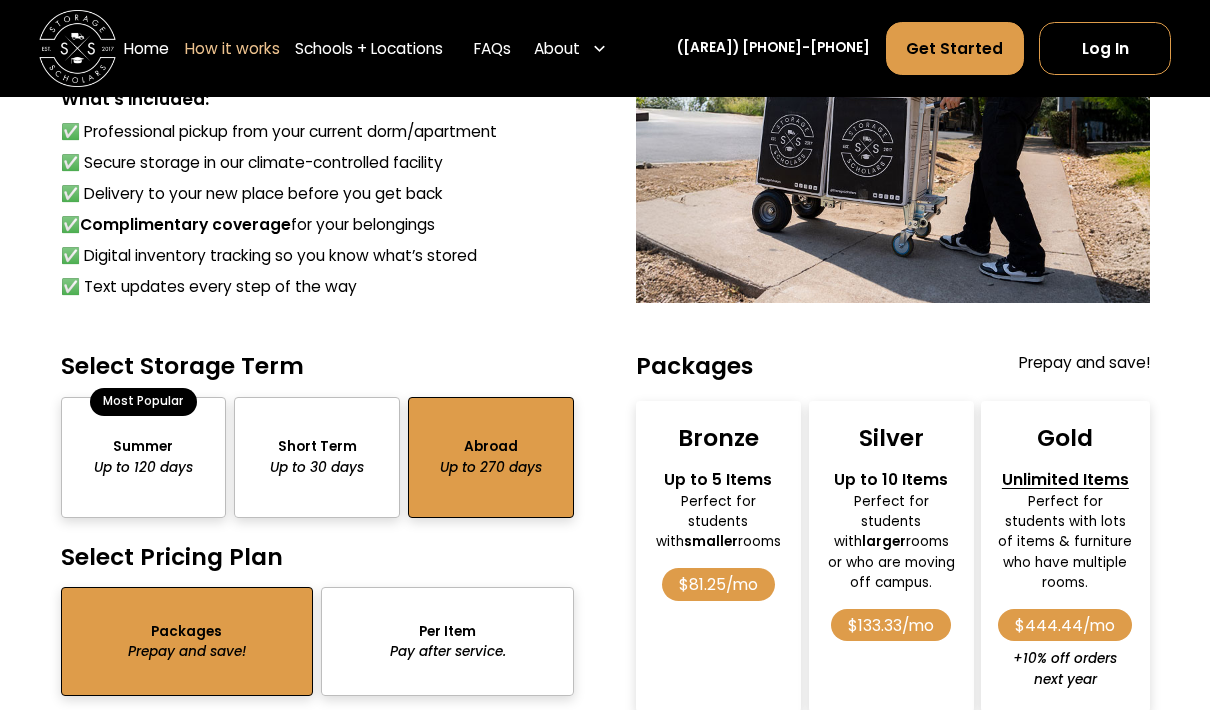 click at bounding box center (317, 457) 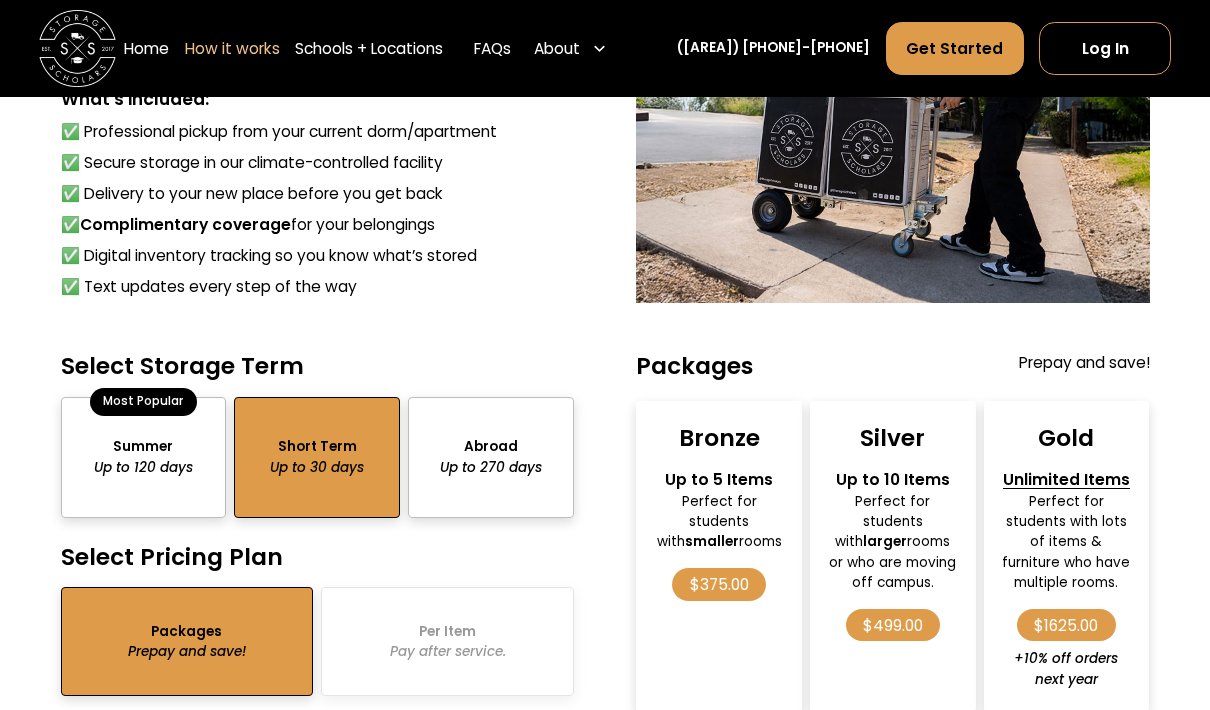 click on "$375.00" at bounding box center [718, 584] 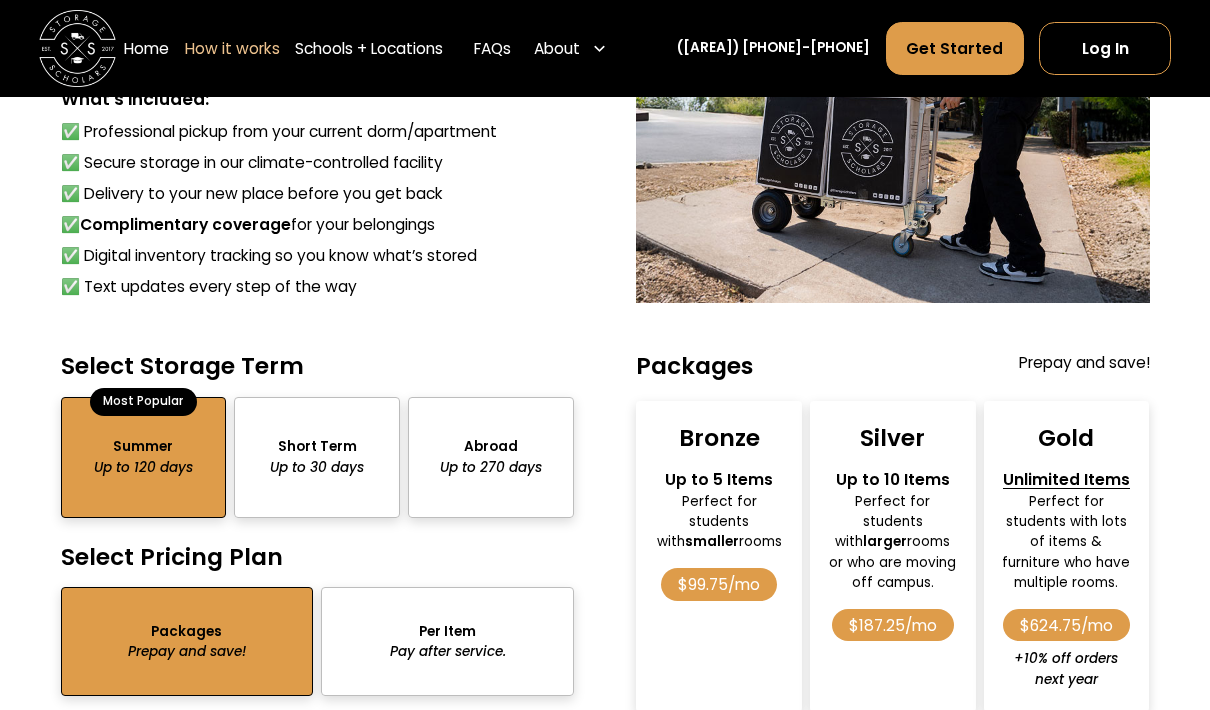 click at bounding box center [317, 457] 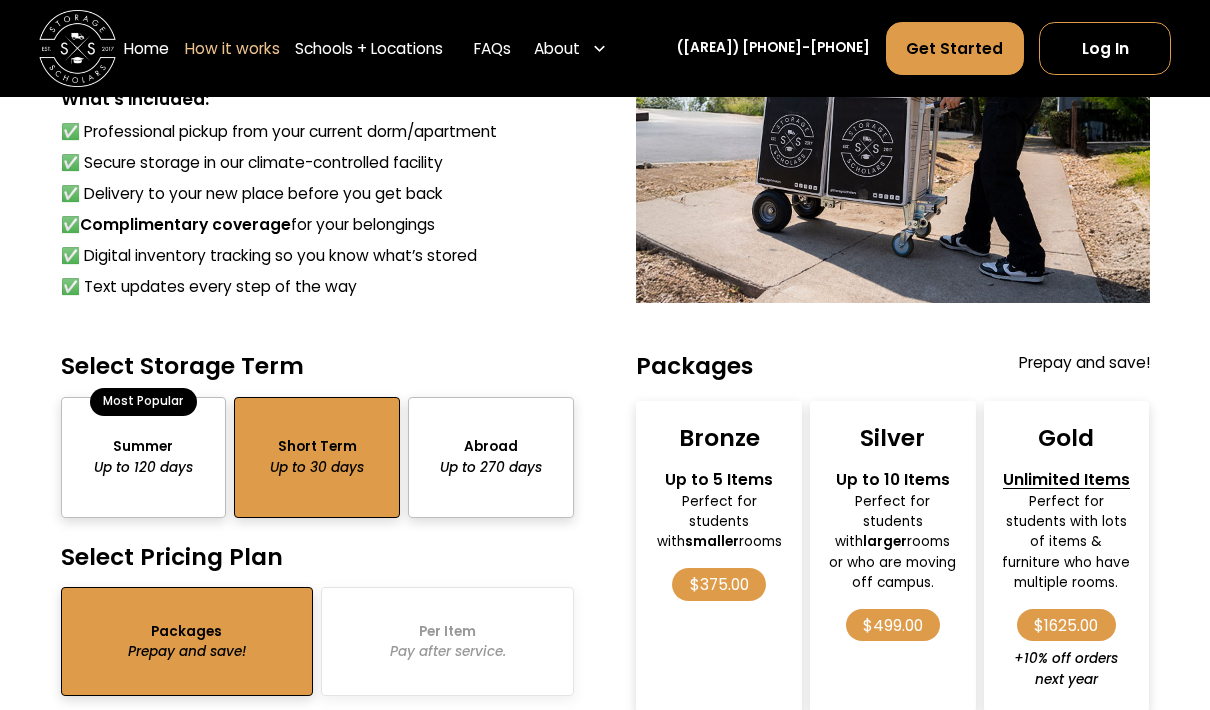 scroll, scrollTop: 1654, scrollLeft: 0, axis: vertical 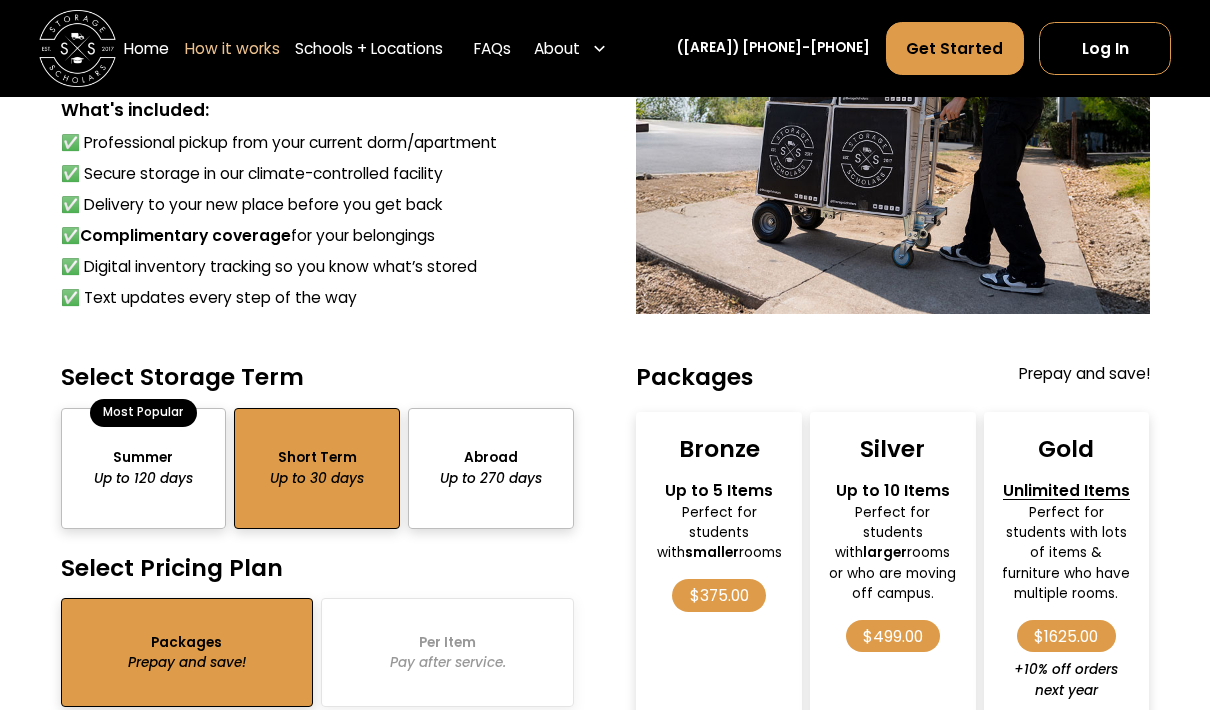 click at bounding box center (144, 468) 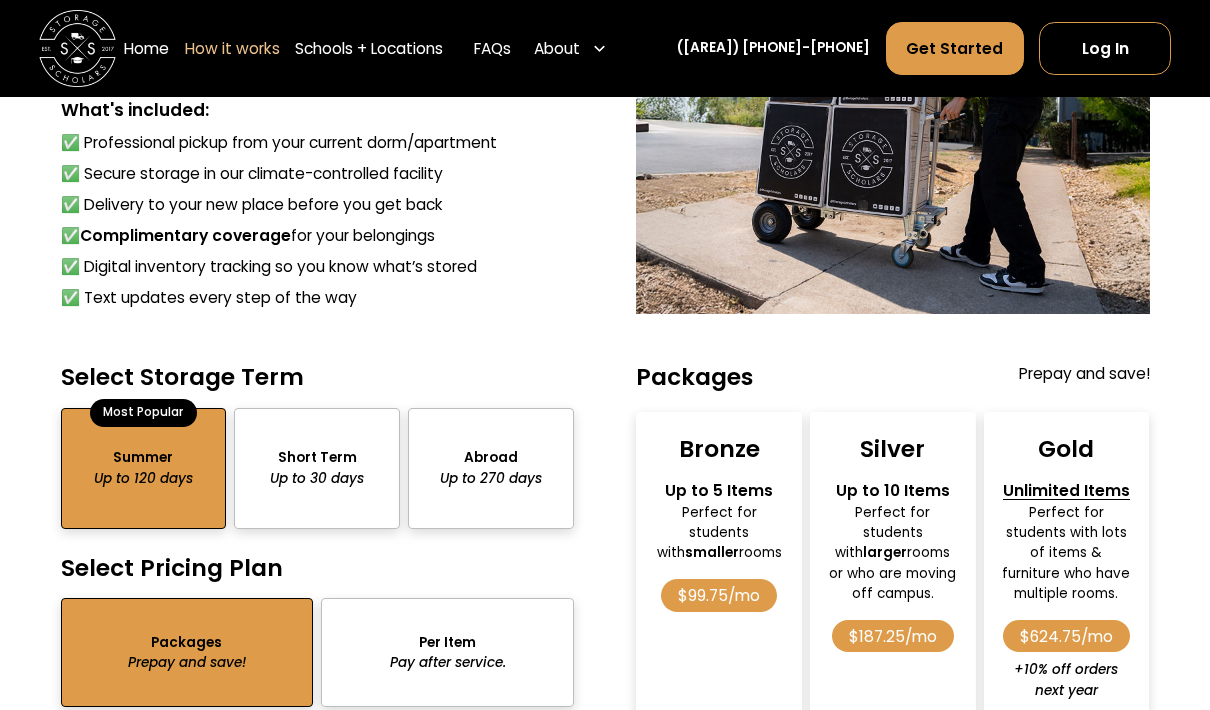 click on "$99.75/mo" at bounding box center [719, 595] 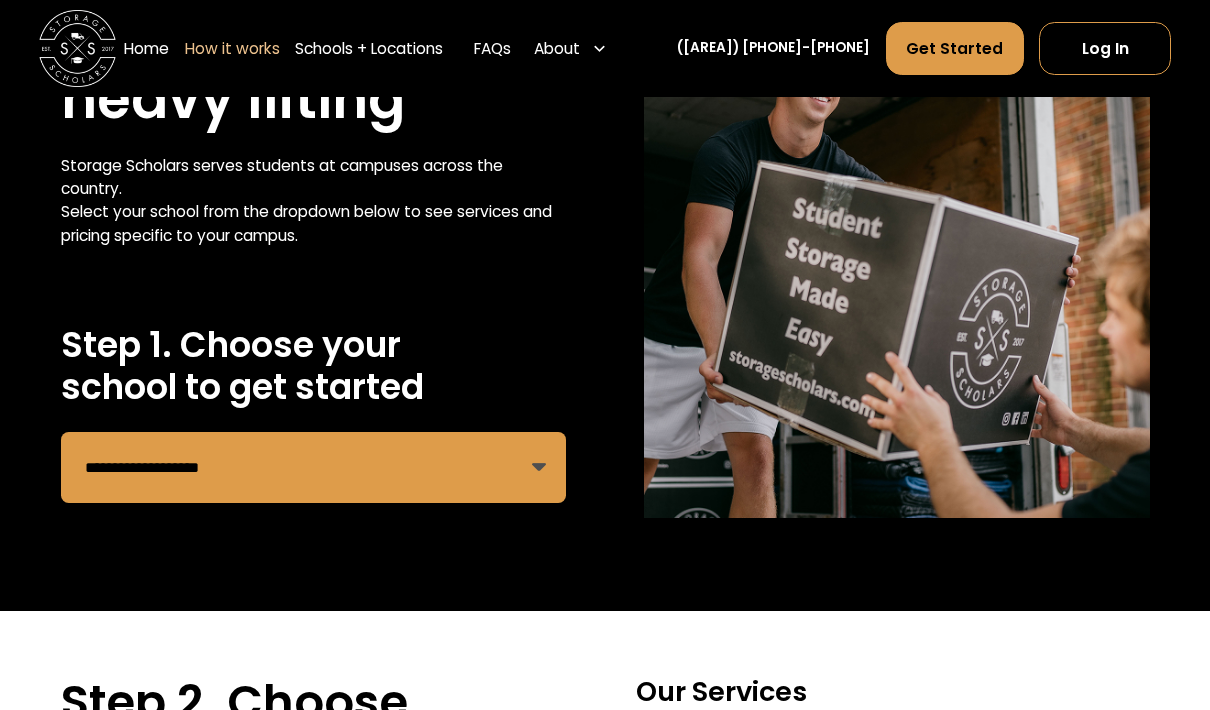 scroll, scrollTop: 53, scrollLeft: 0, axis: vertical 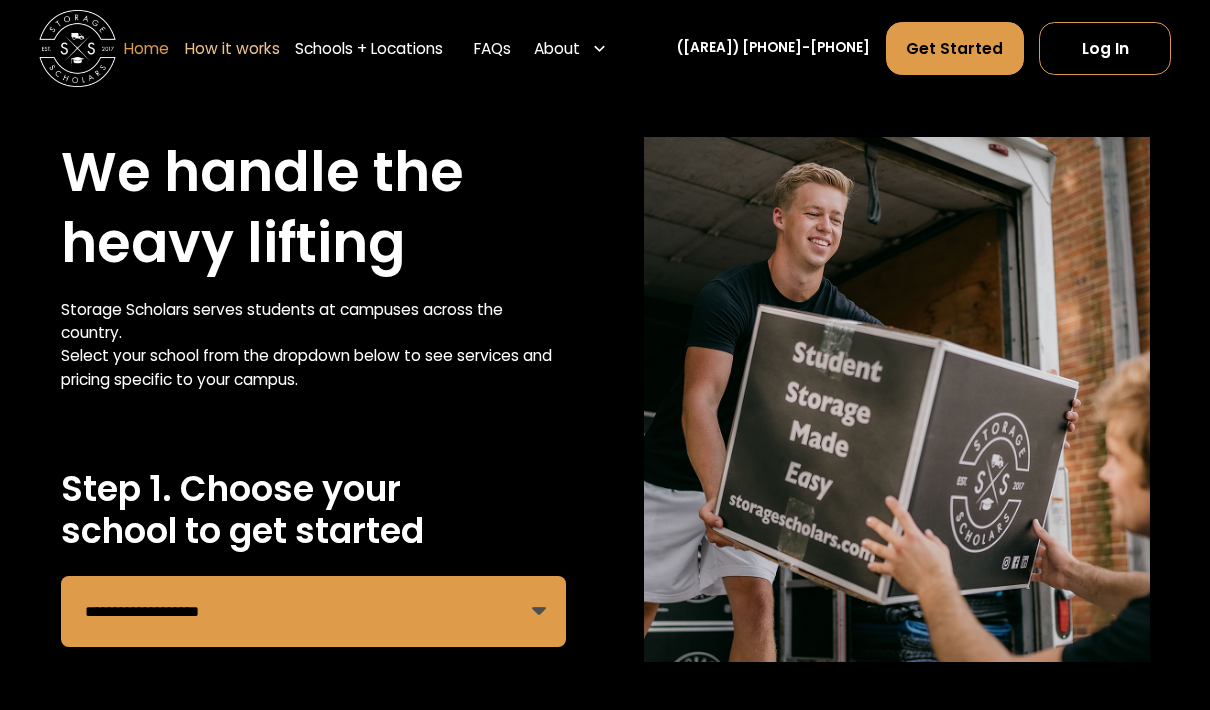 click on "Home" at bounding box center (146, 48) 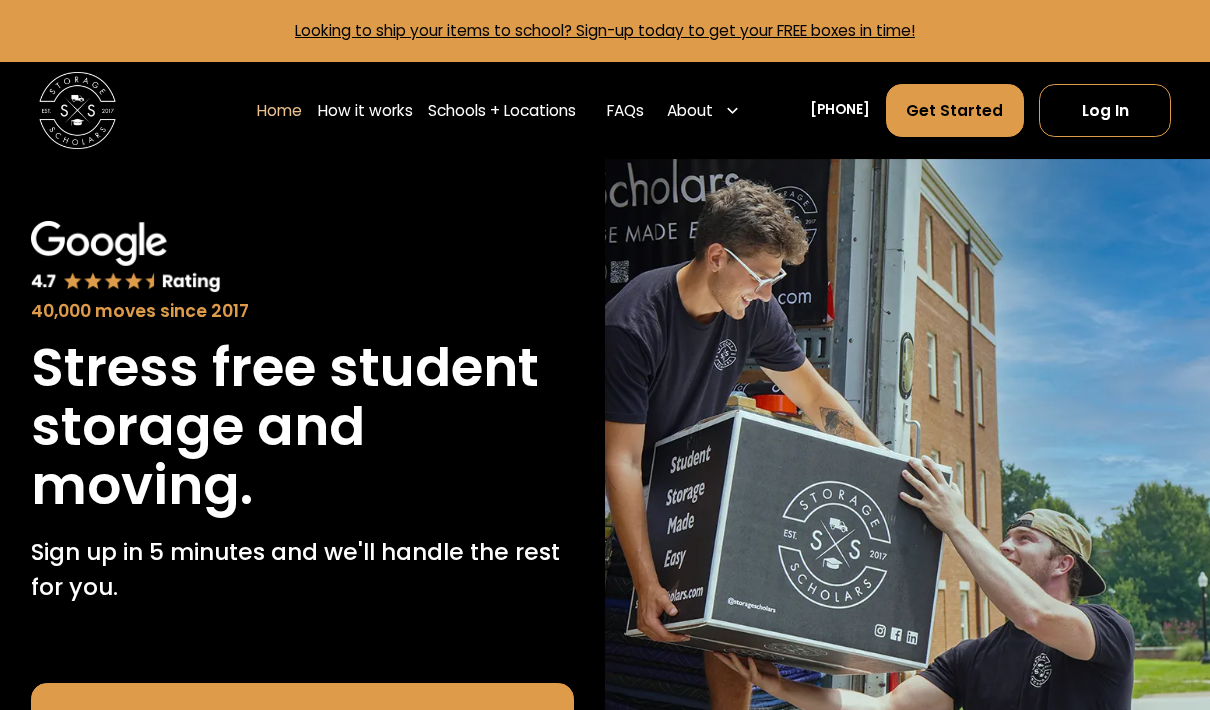 scroll, scrollTop: 0, scrollLeft: 0, axis: both 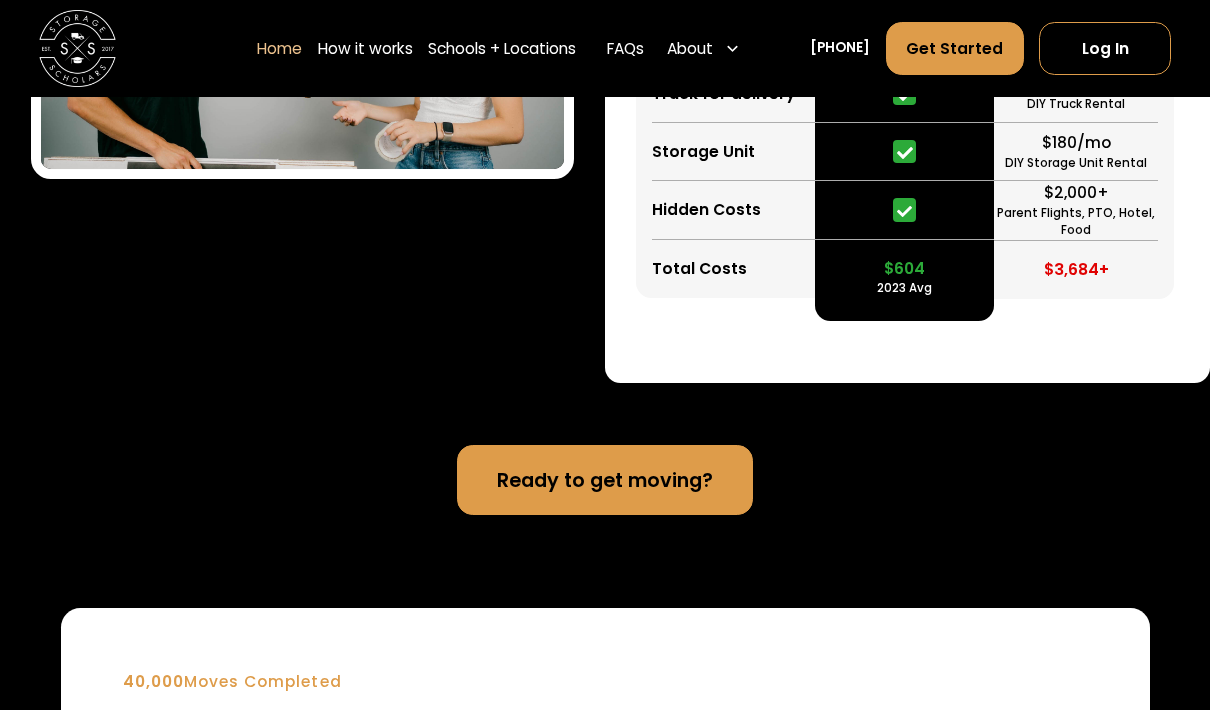 click on "Ready to get moving?" at bounding box center [605, 480] 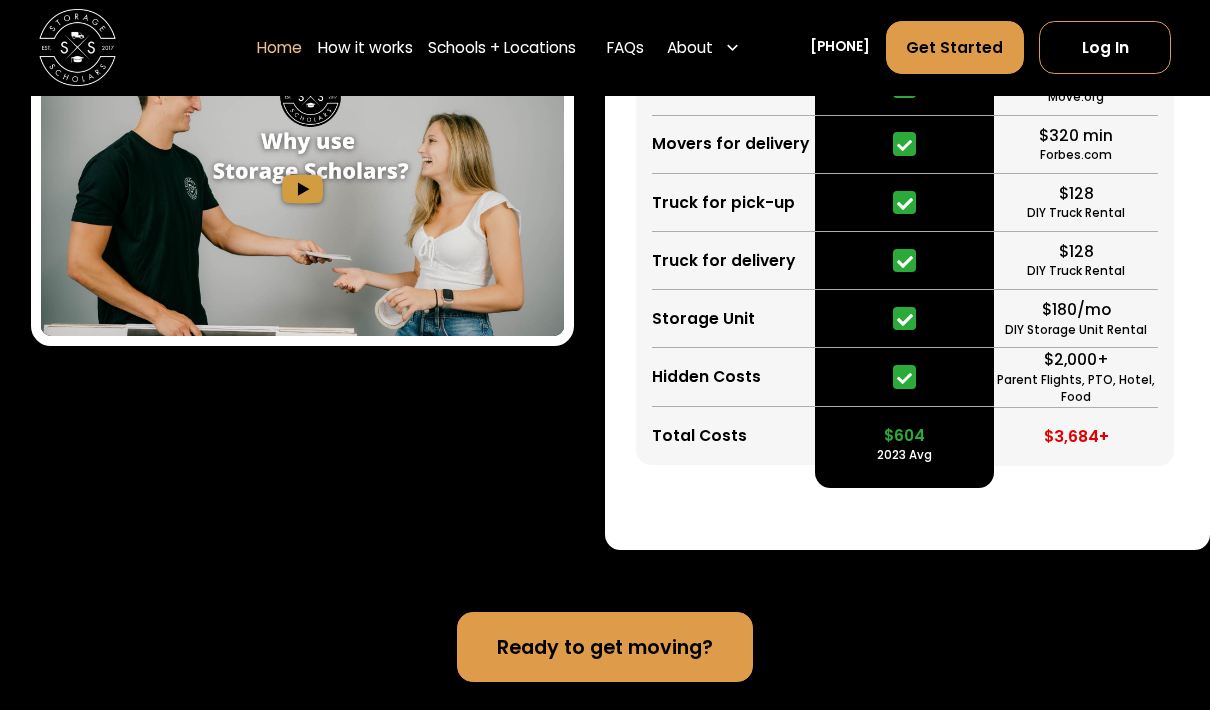 scroll, scrollTop: 3770, scrollLeft: 0, axis: vertical 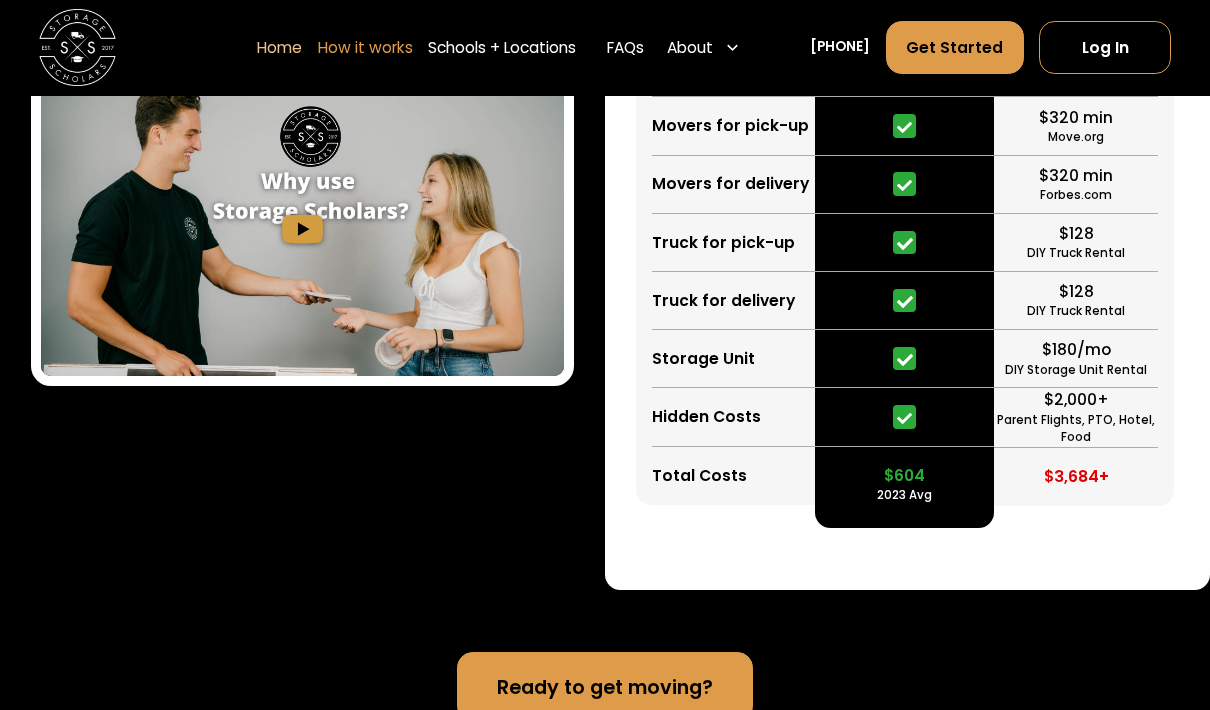 click on "How it works" at bounding box center [365, 48] 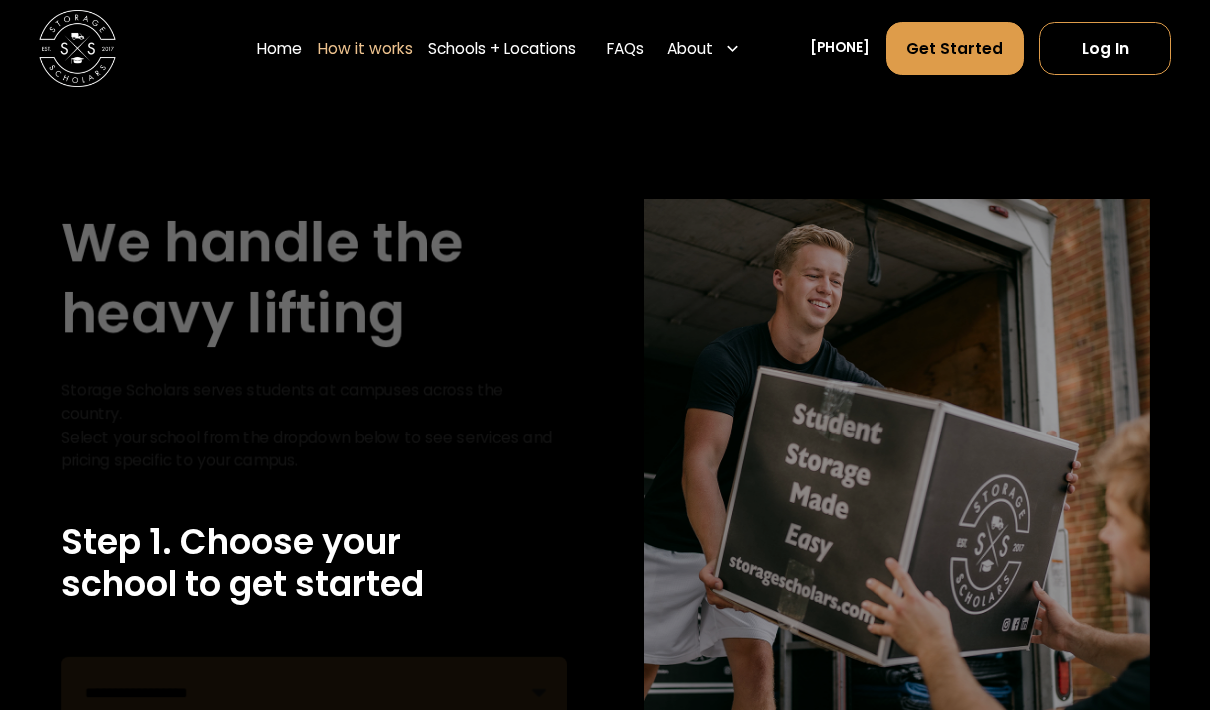 scroll, scrollTop: 0, scrollLeft: 0, axis: both 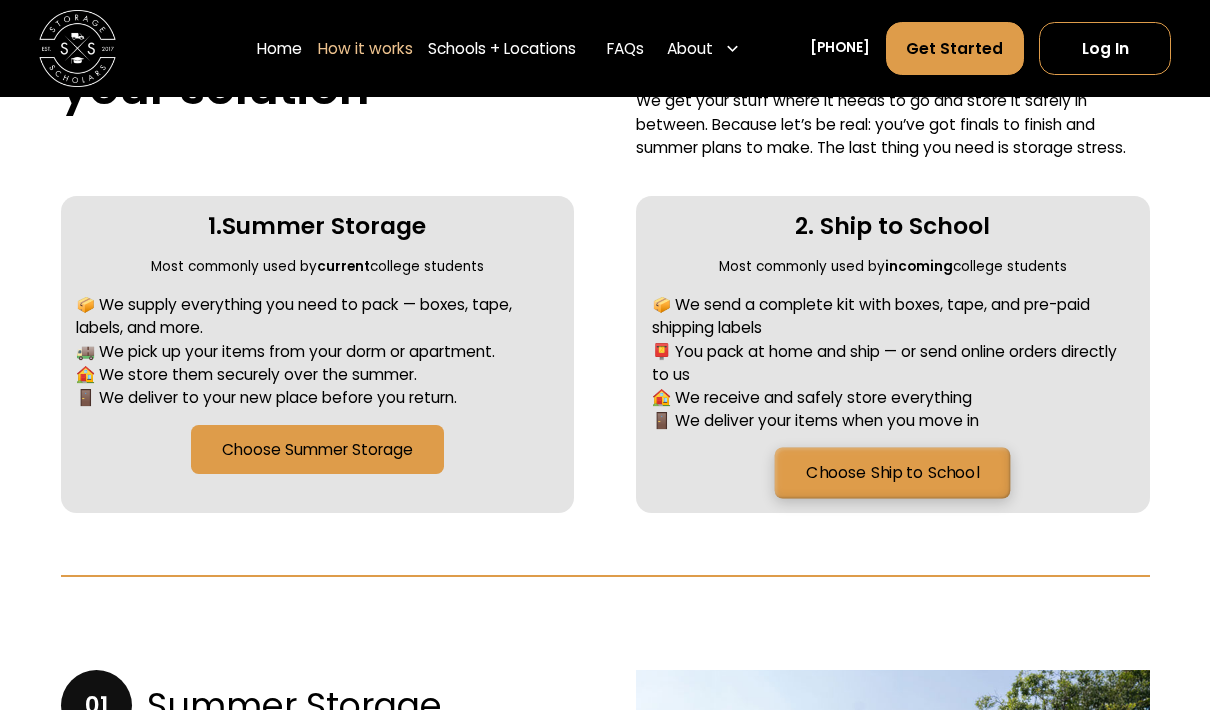 click on "Choose Ship to School" at bounding box center (893, 473) 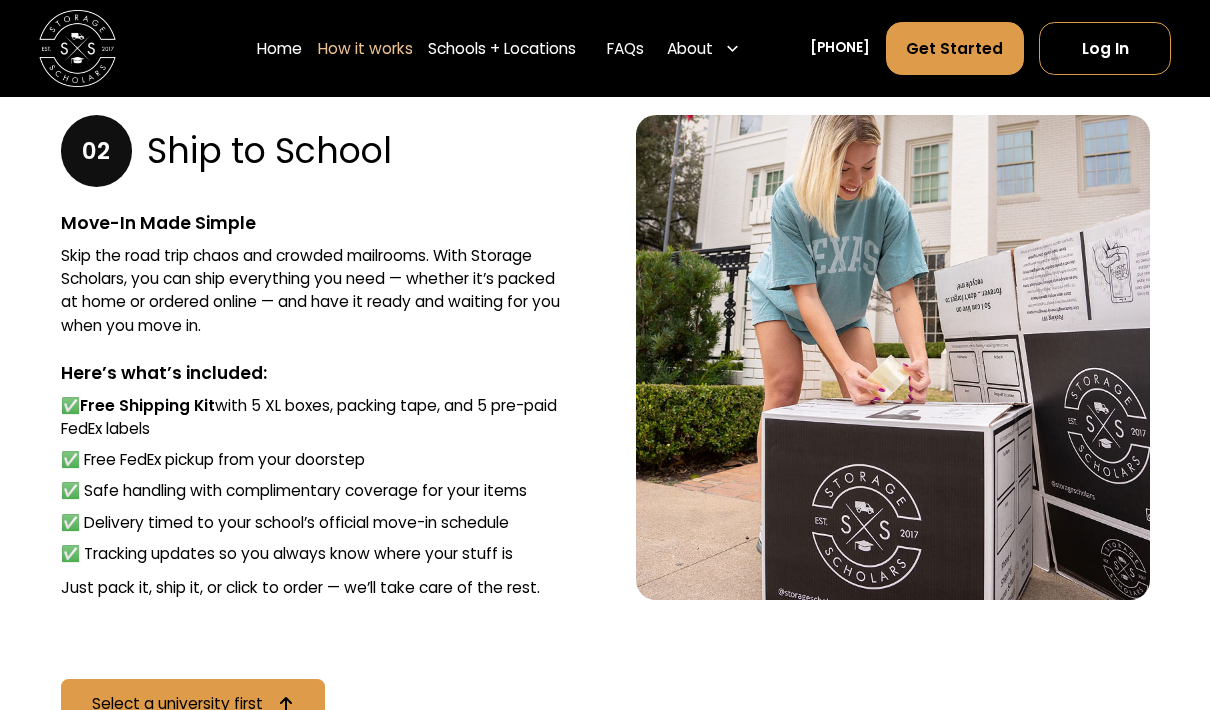 scroll, scrollTop: 2606, scrollLeft: 0, axis: vertical 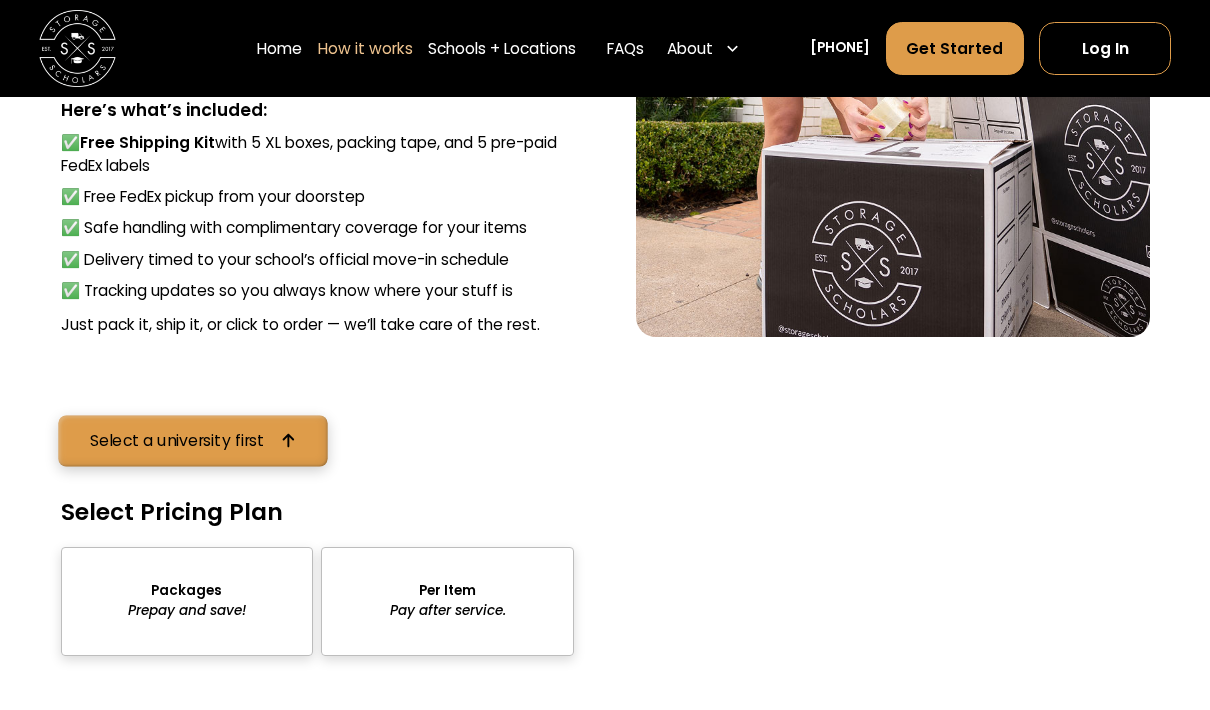 click on "Select a university first" at bounding box center (177, 441) 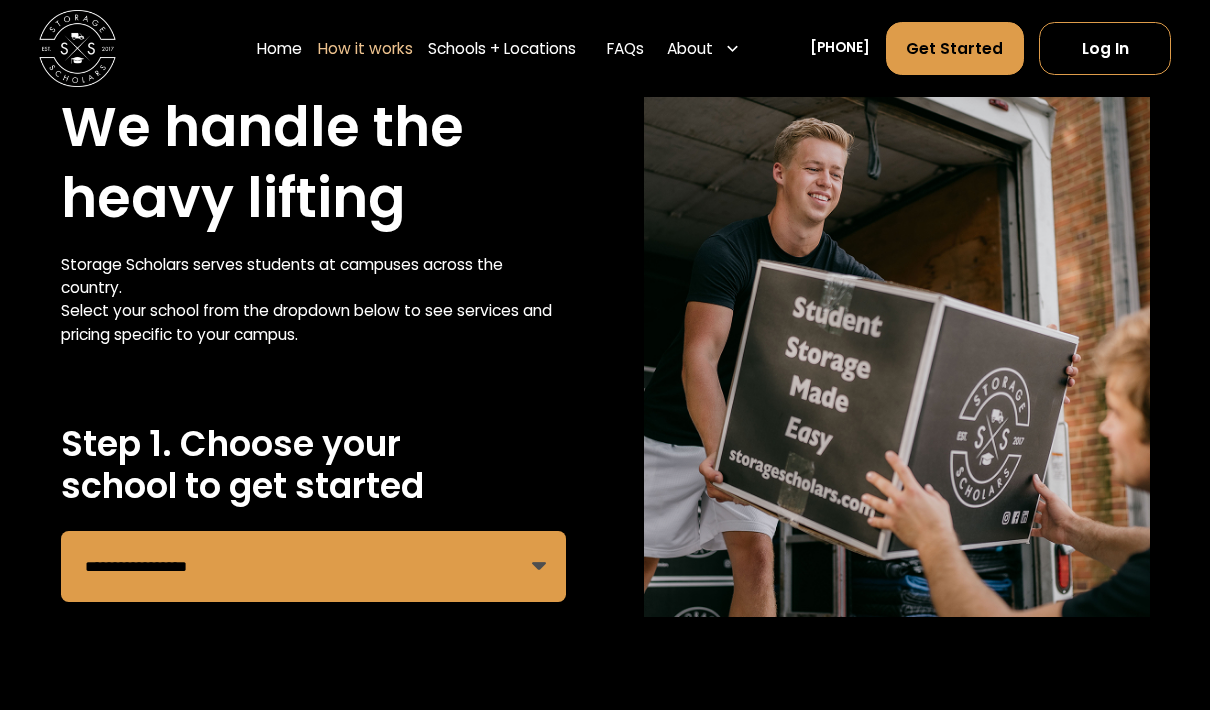 scroll, scrollTop: 97, scrollLeft: 0, axis: vertical 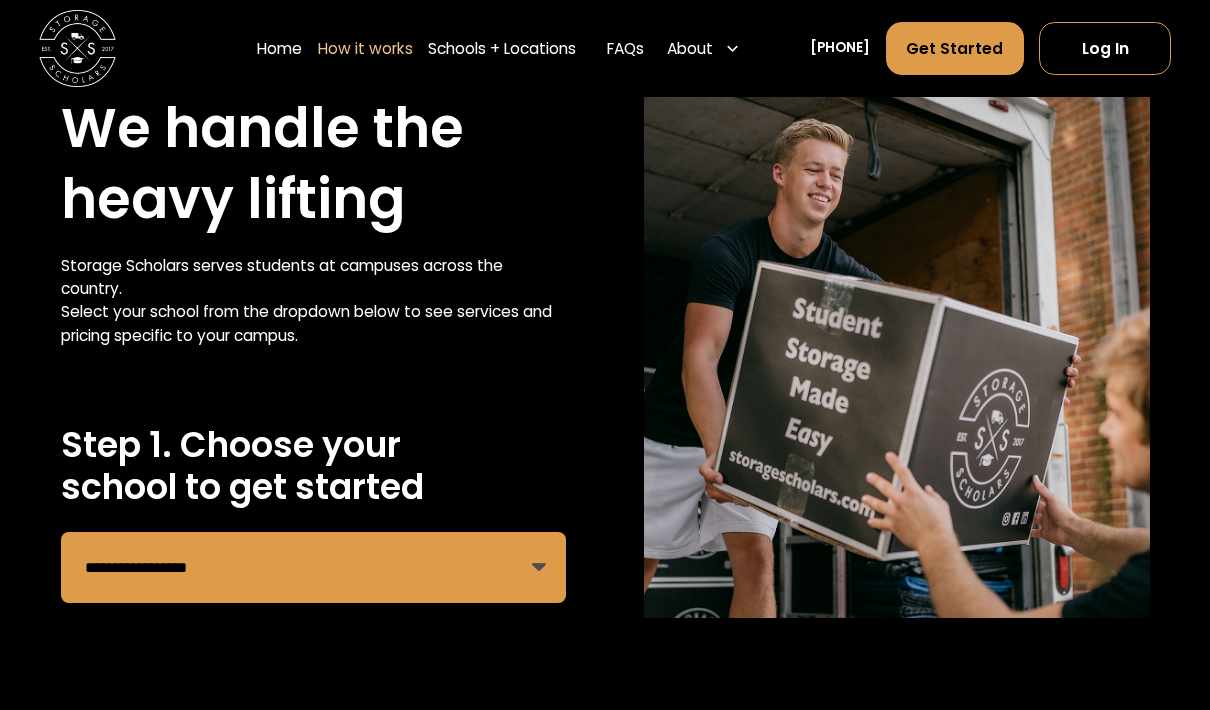 click on "**********" at bounding box center (314, 568) 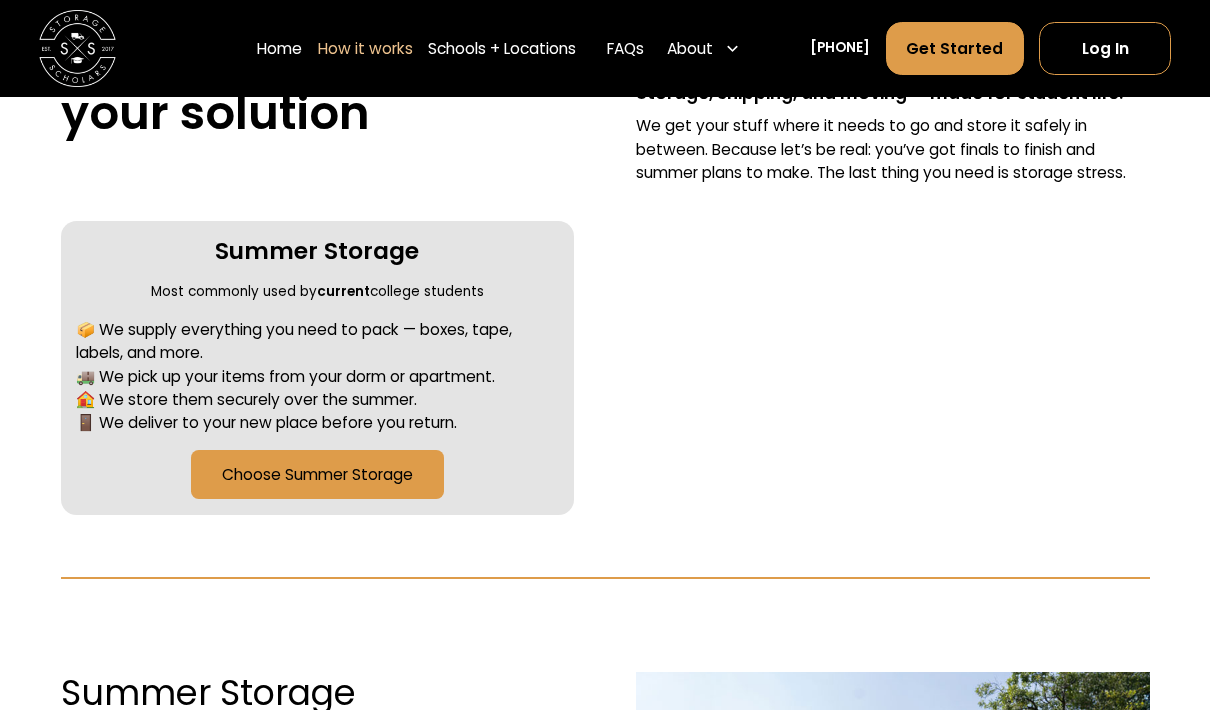click on "Step 2. Choose your solution Our Services Storage, shipping, and moving — made for student life. We get your stuff where it needs to go and store it safely in between. Because let’s be real: you’ve got finals to finish and summer plans to make. The last thing you need is storage stress. 1.  Summer Storage Most commonly used by  current  college students 📦 We supply everything you need to pack — boxes, tape, labels, and more. 🚚 We pick up your items from your dorm or apartment. 🏠 We store them securely over the summer. 🚪 We deliver to your new place before you return. Choose Summer Storage 2. Ship to School Most commonly used by  incoming  college students 📦 We send a complete kit with boxes, tape, and pre-paid shipping labels 📮 You pack at home and ship — or send online orders directly to us 🏠 We receive and safely store everything 🚪 We deliver your items when you move in Choose Ship to School" at bounding box center (605, 273) 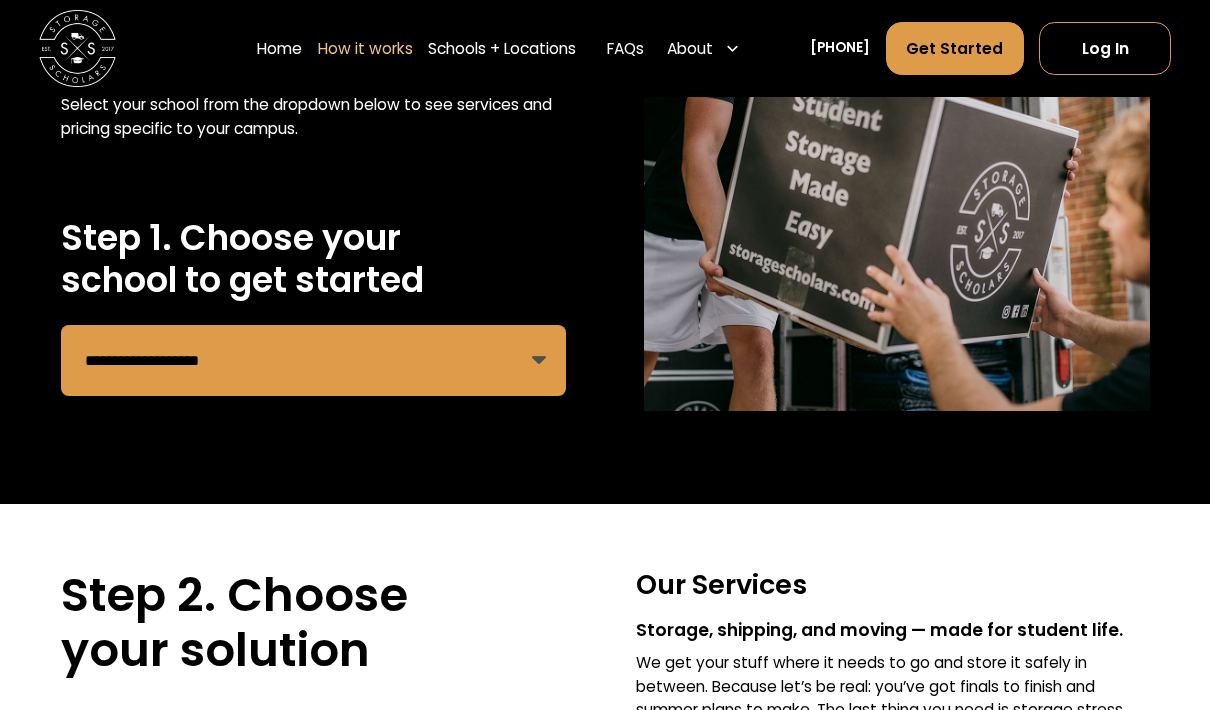 scroll, scrollTop: 298, scrollLeft: 0, axis: vertical 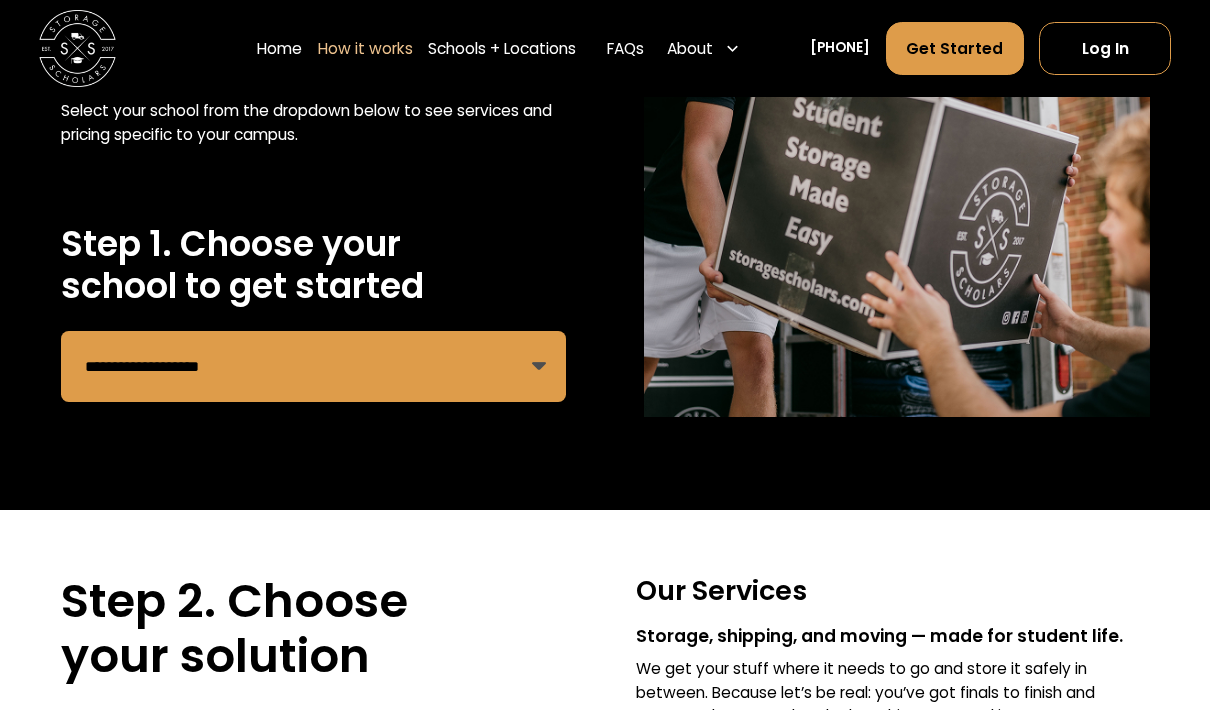click on "**********" at bounding box center (314, 367) 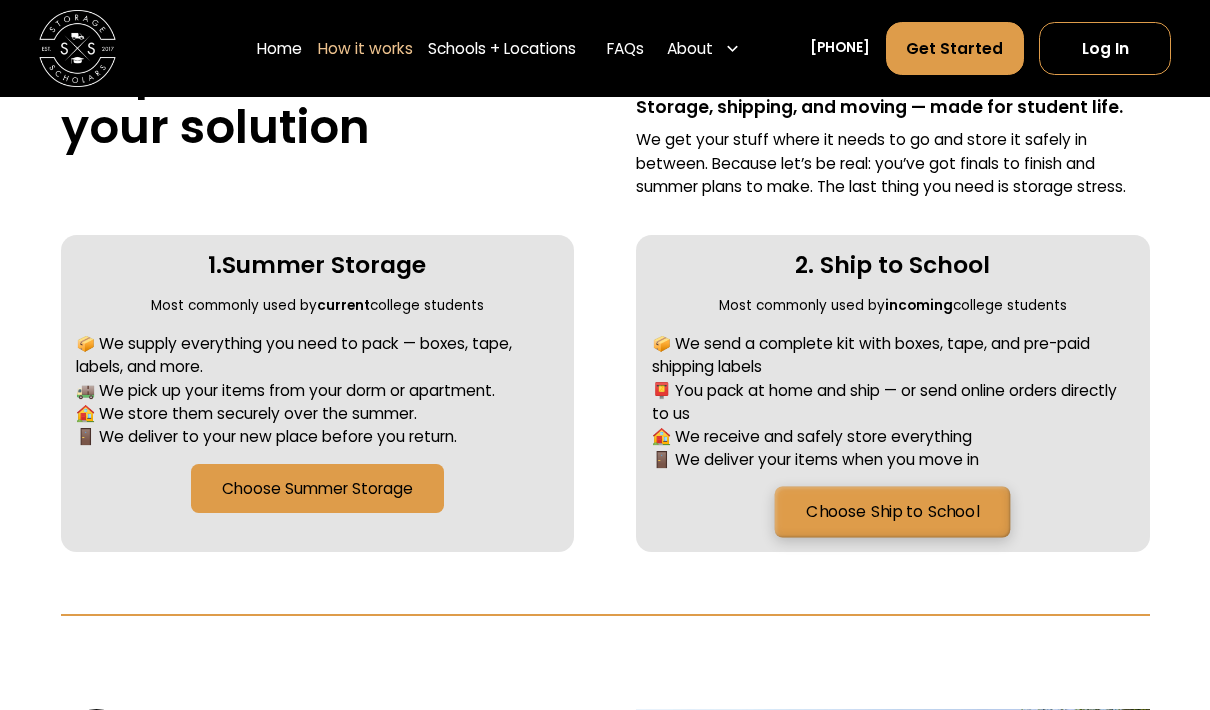 click on "Choose Ship to School" at bounding box center (893, 512) 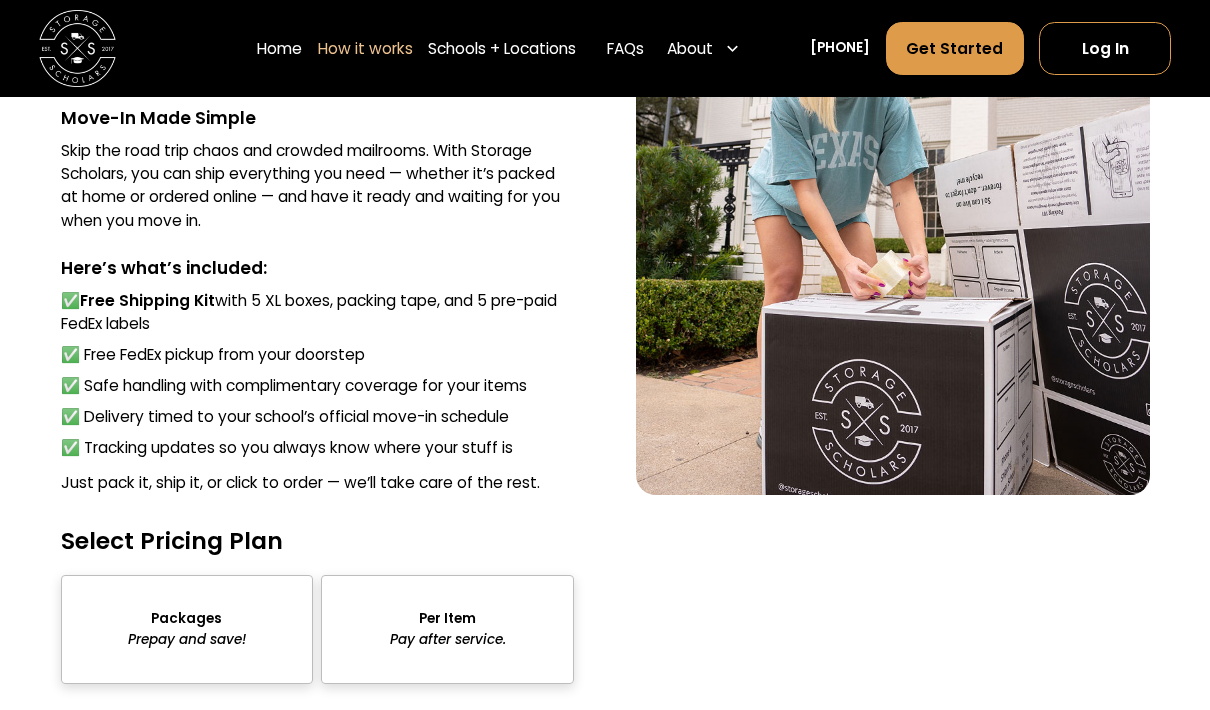 click at bounding box center (187, 629) 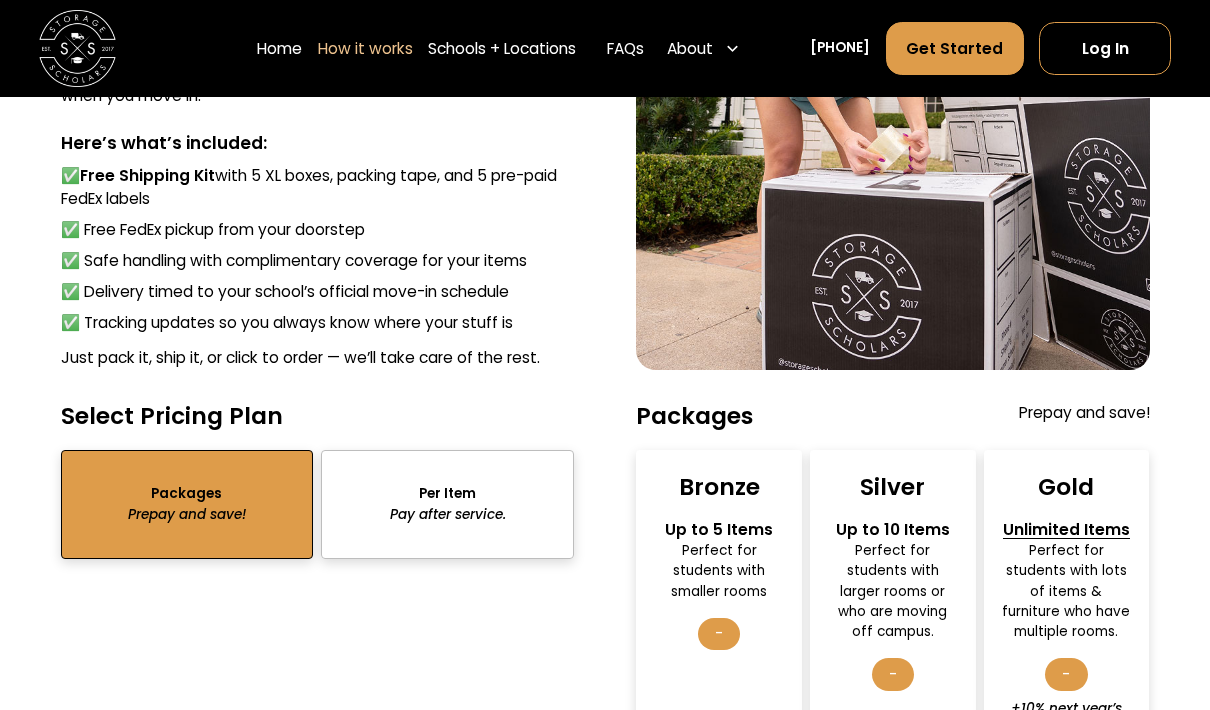 scroll, scrollTop: 2751, scrollLeft: 0, axis: vertical 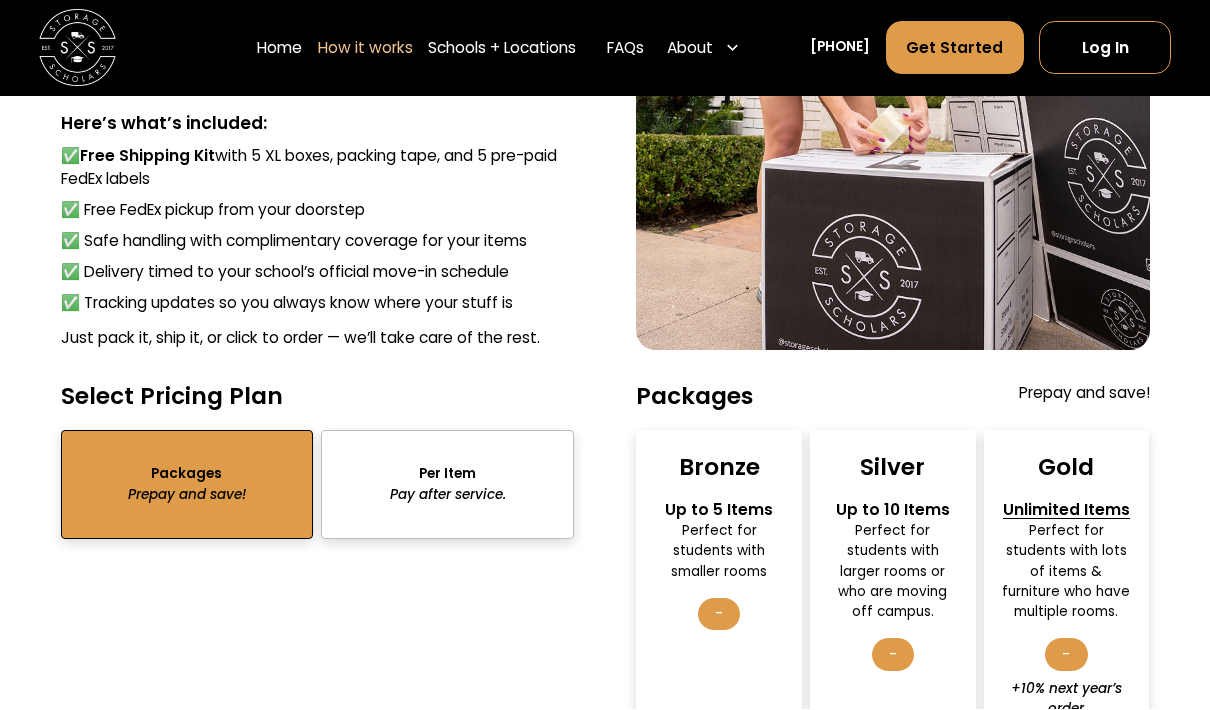 click on "Perfect for students with smaller rooms" at bounding box center [719, 552] 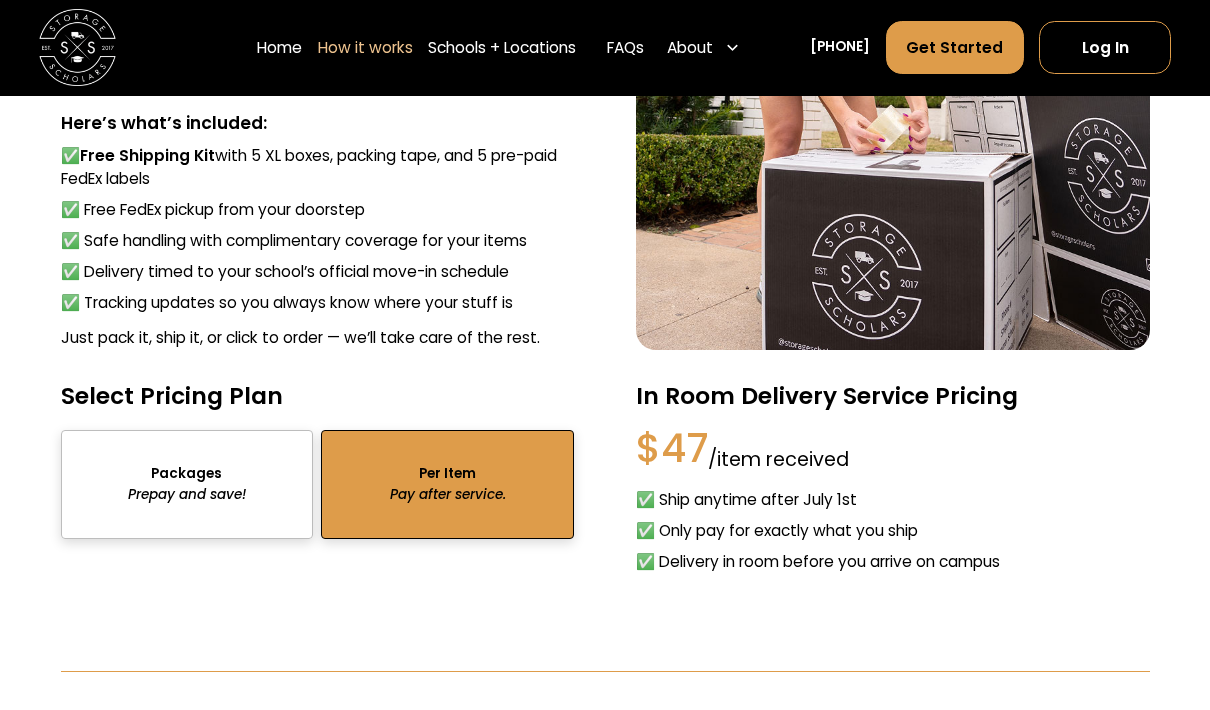 scroll, scrollTop: 2752, scrollLeft: 0, axis: vertical 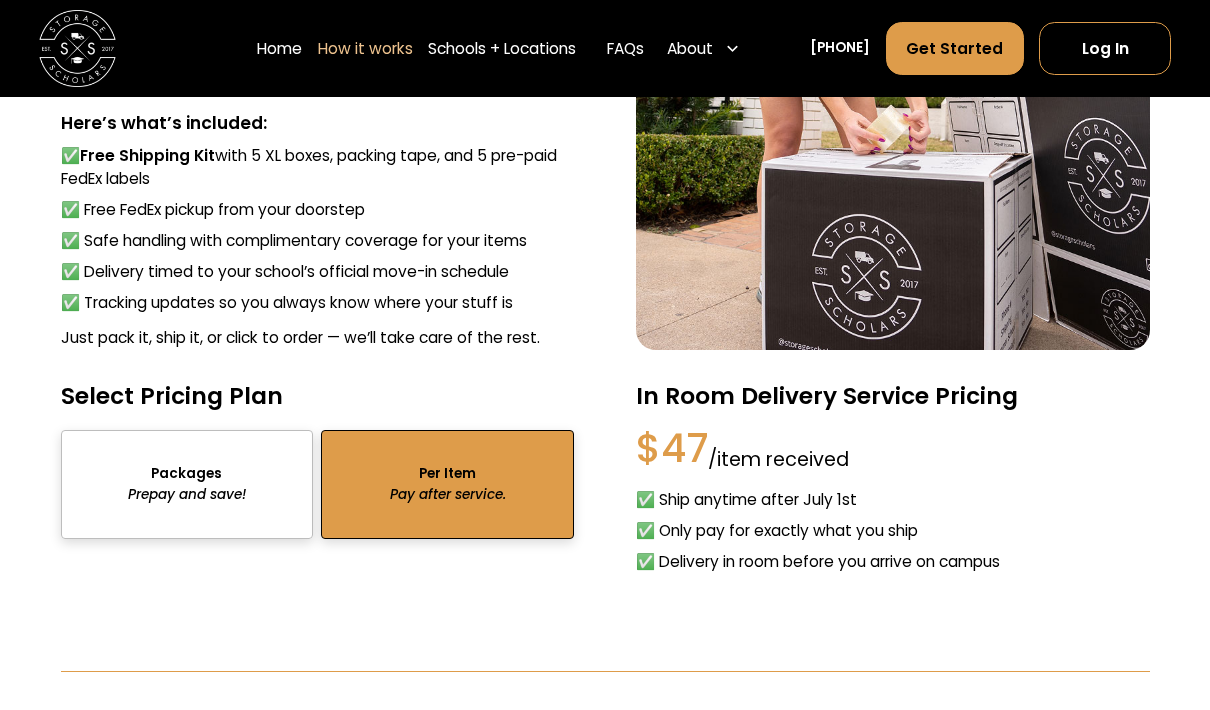 click at bounding box center (187, 484) 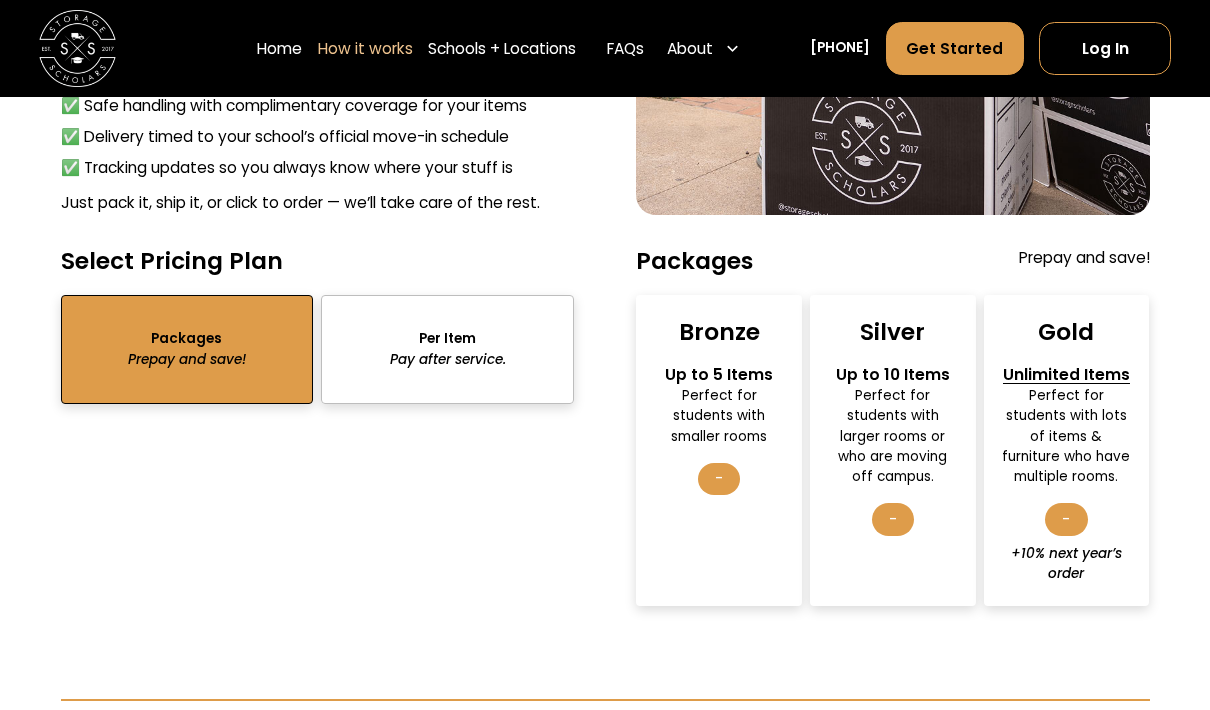scroll, scrollTop: 2889, scrollLeft: 0, axis: vertical 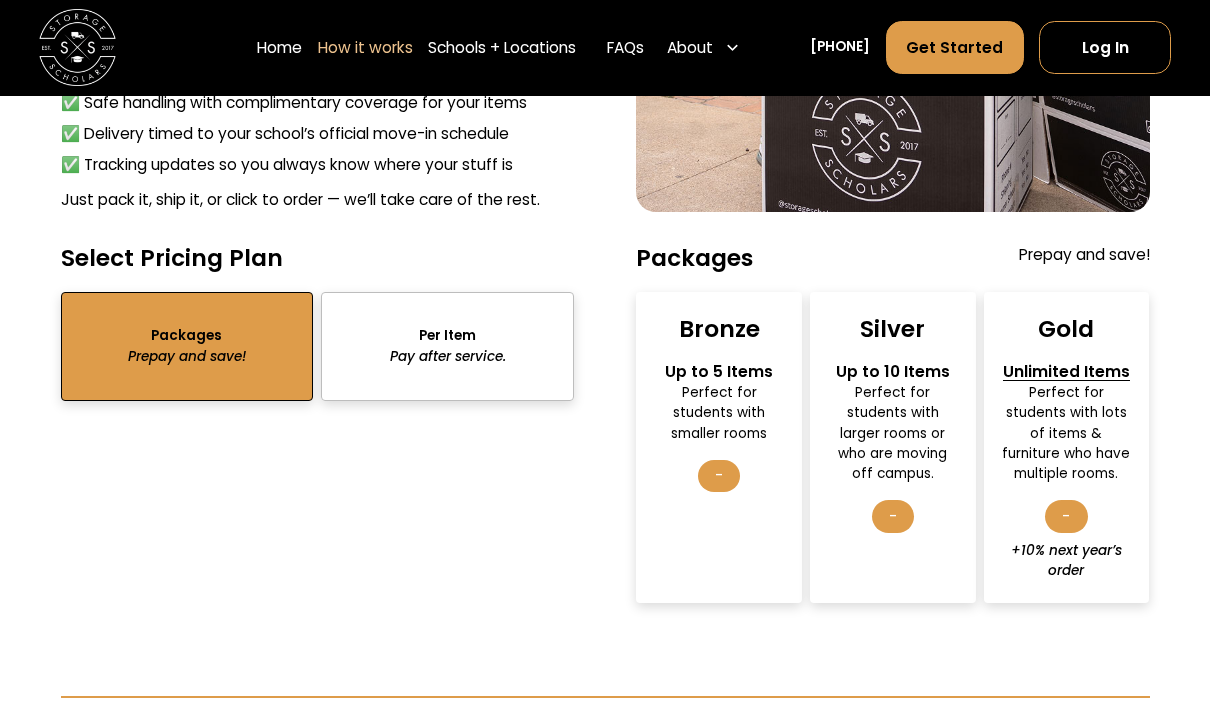 click at bounding box center (447, 347) 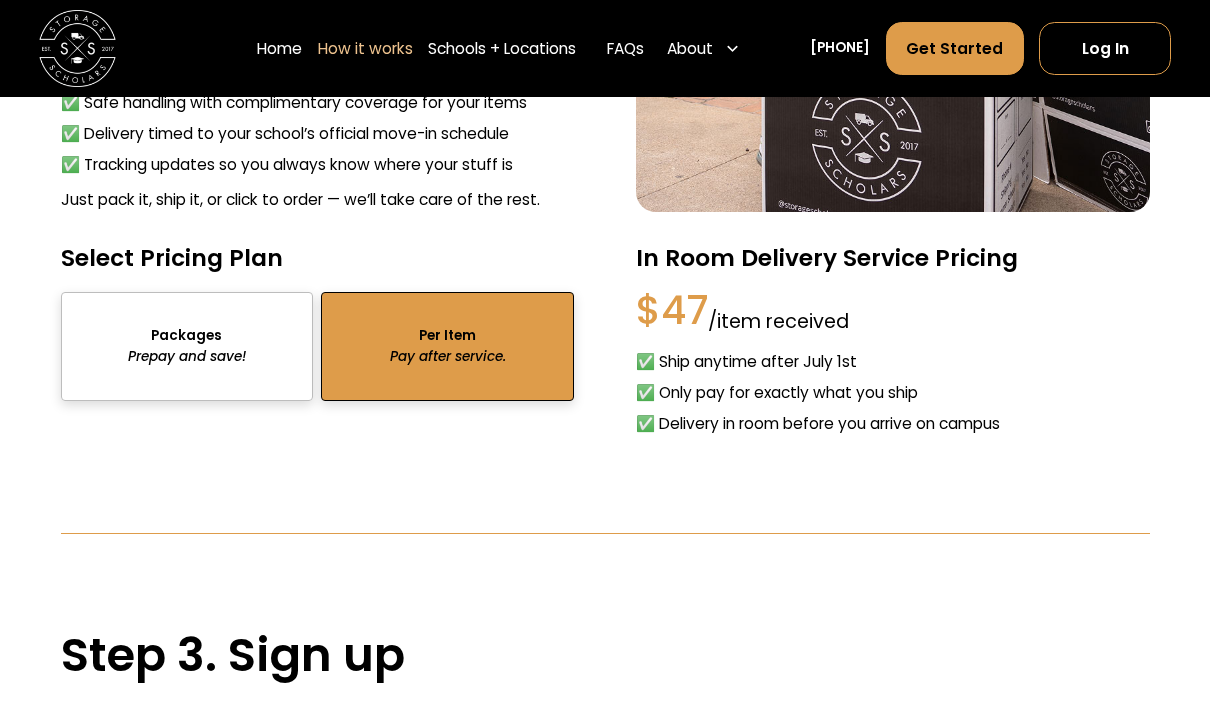 scroll, scrollTop: 2929, scrollLeft: 0, axis: vertical 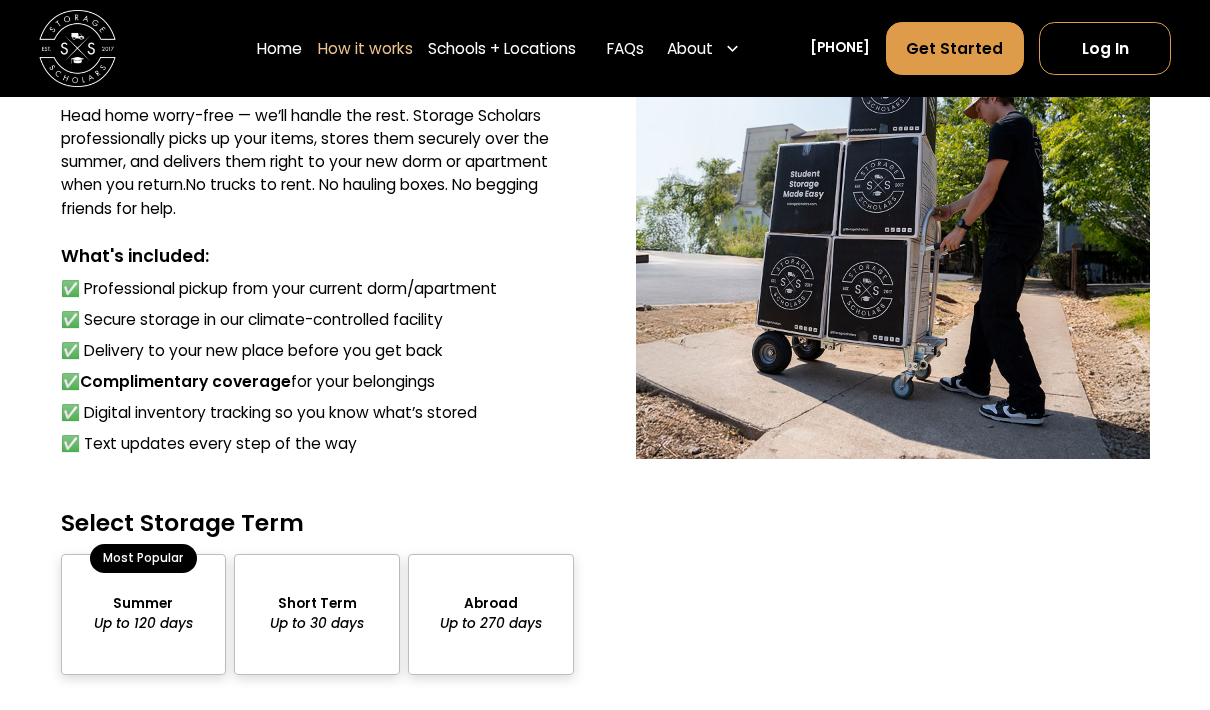click at bounding box center [317, 614] 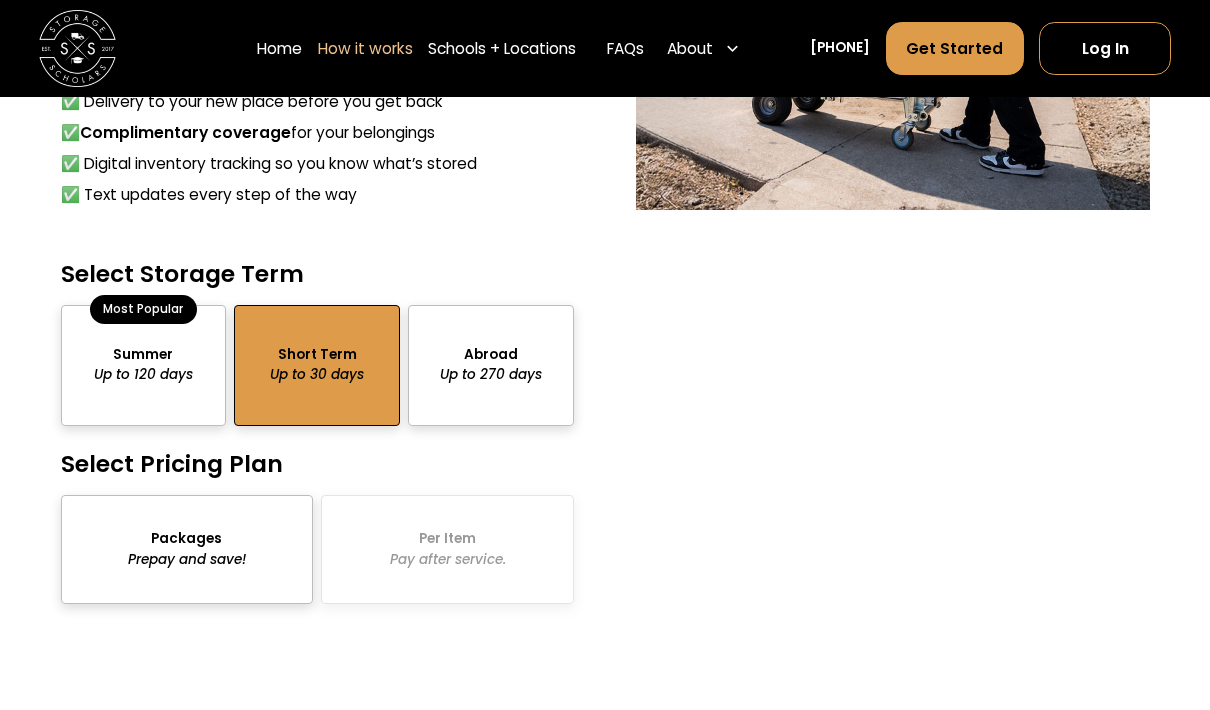 click at bounding box center (187, 550) 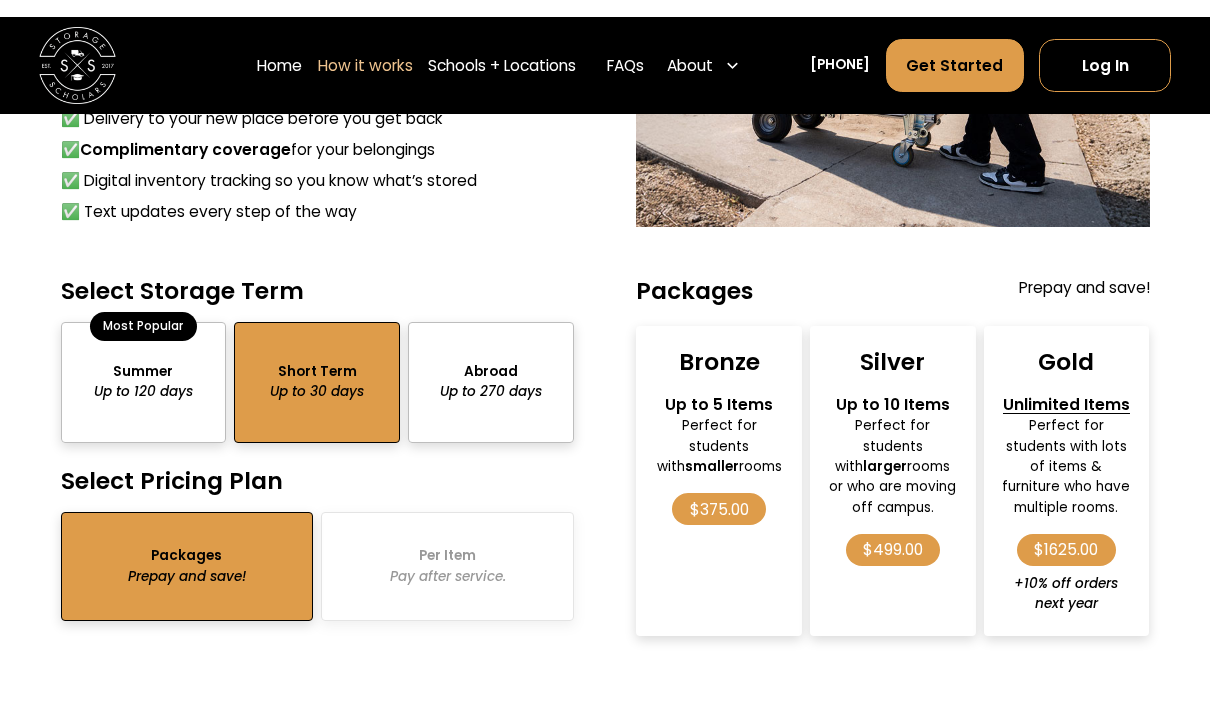 click on "Perfect for students with  larger  rooms or who are moving off campus." at bounding box center [893, 450] 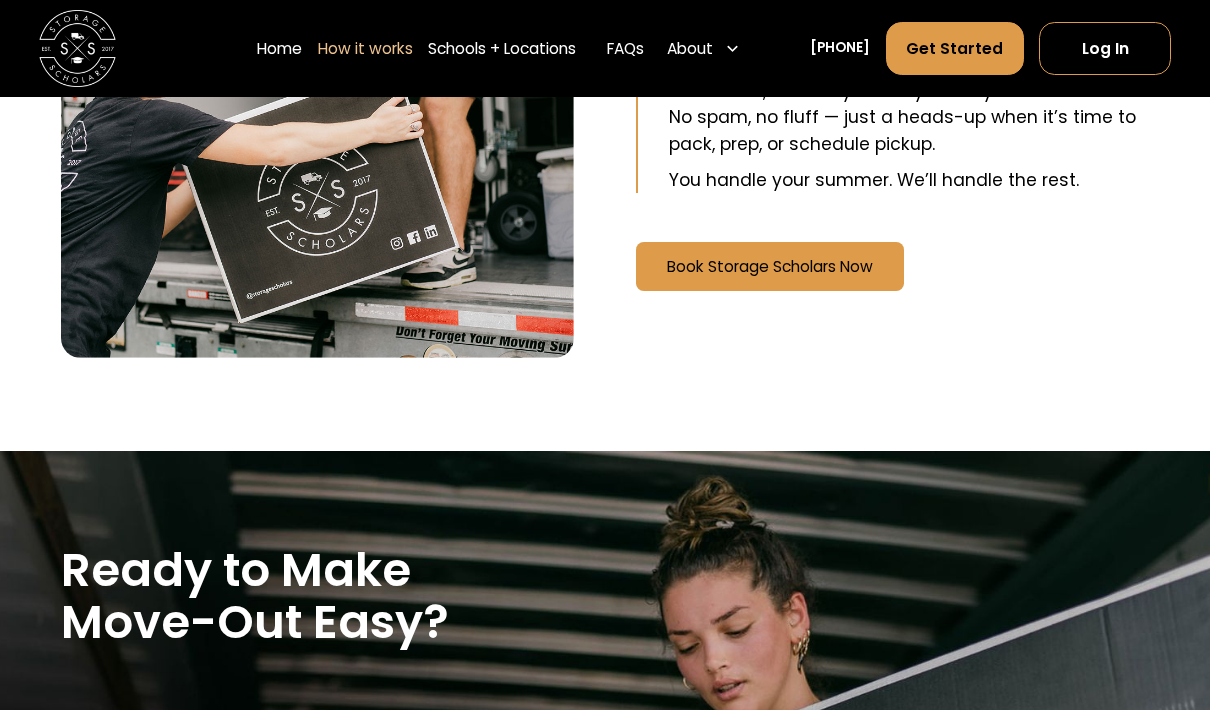 scroll, scrollTop: 3780, scrollLeft: 0, axis: vertical 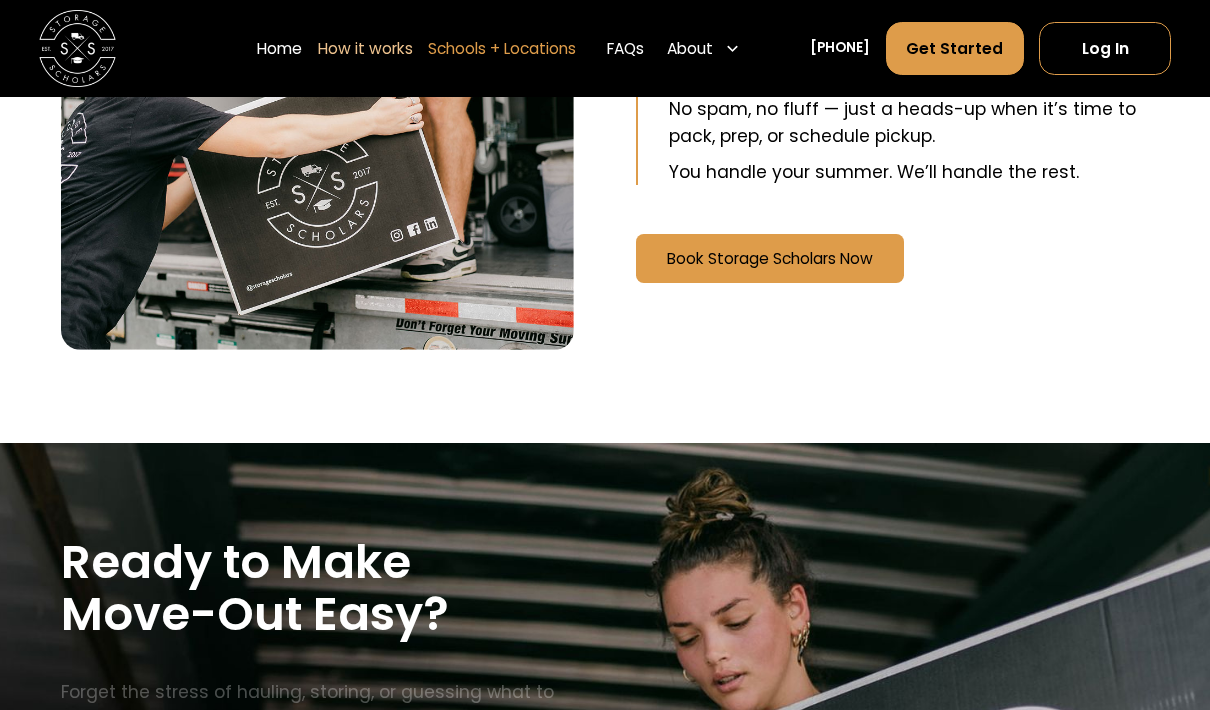 click on "Schools + Locations" at bounding box center [502, 48] 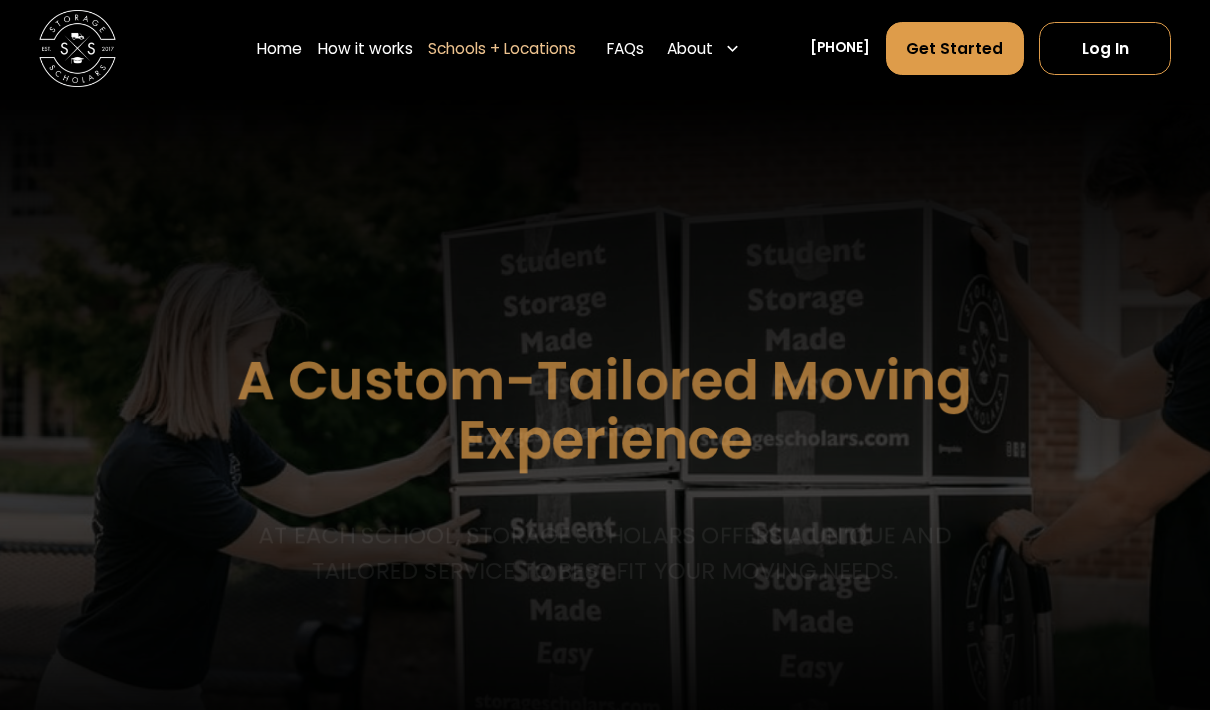 scroll, scrollTop: 0, scrollLeft: 0, axis: both 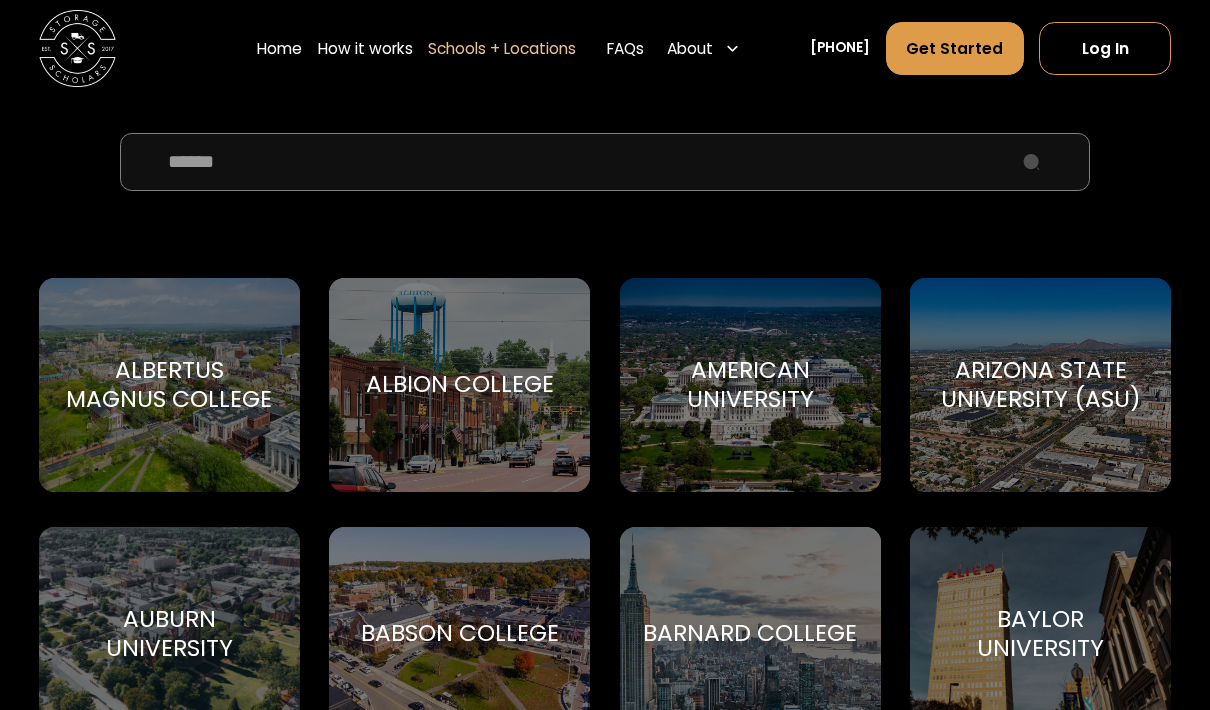 click at bounding box center (605, 162) 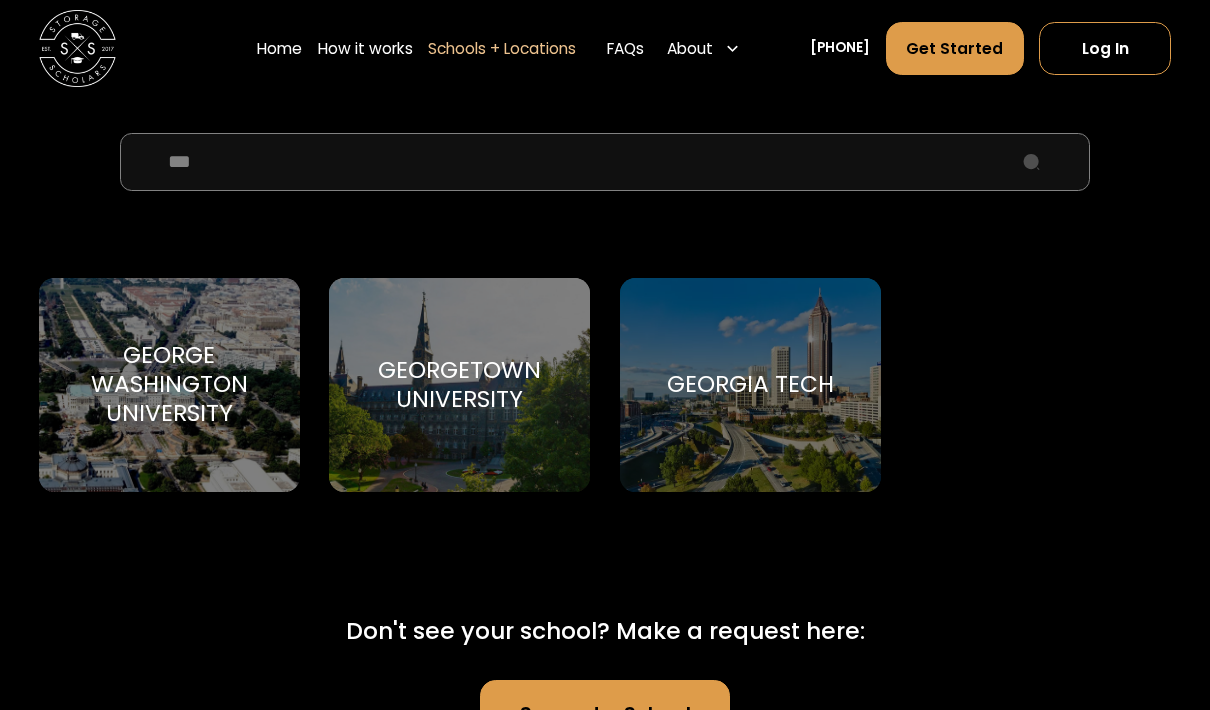 type on "***" 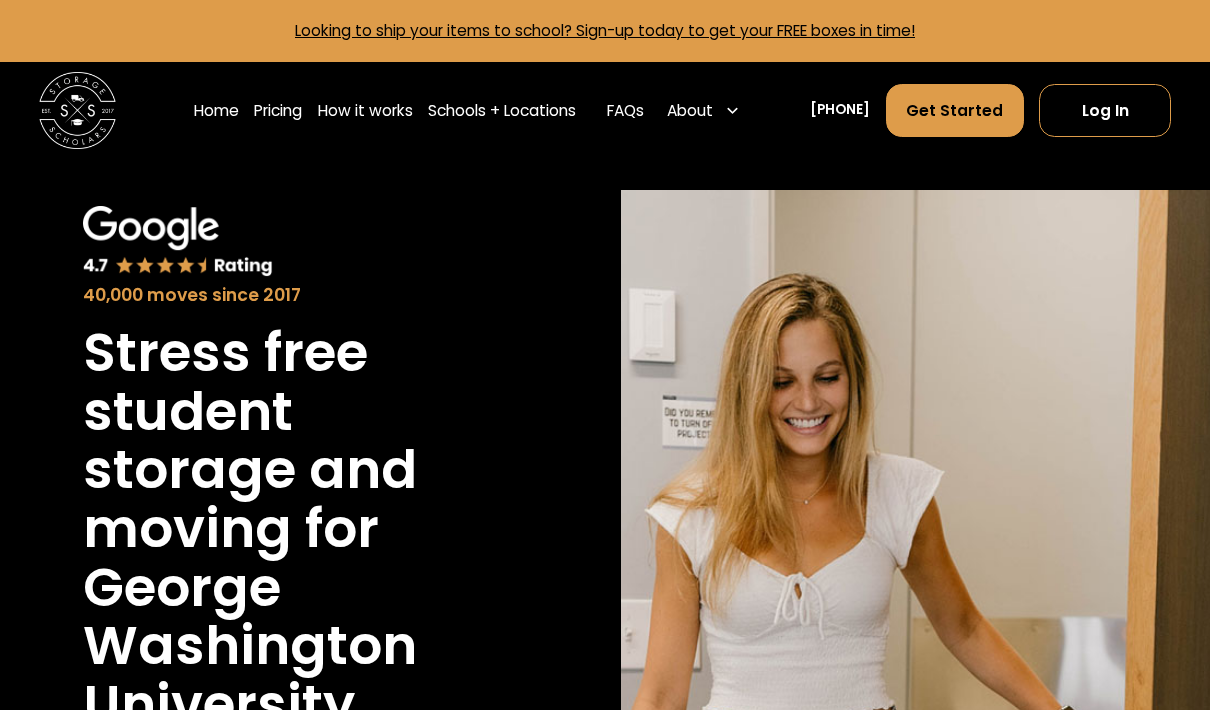 scroll, scrollTop: 0, scrollLeft: 0, axis: both 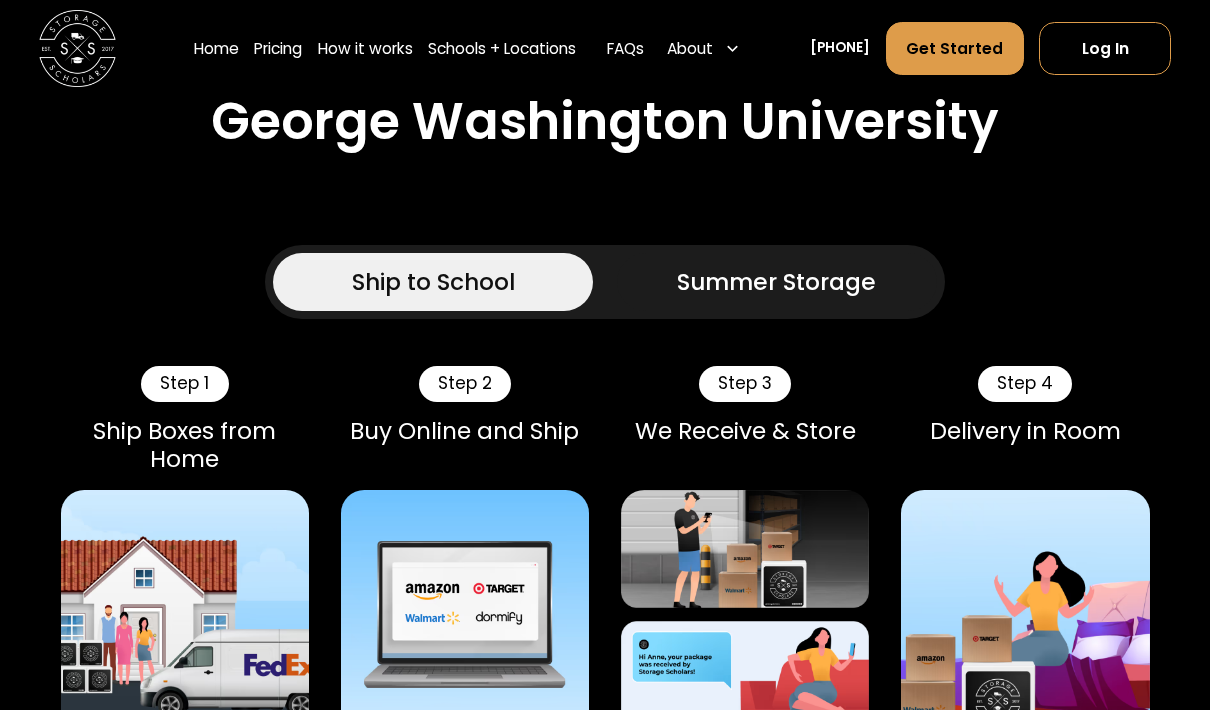 click on "Summer Storage" at bounding box center [776, 282] 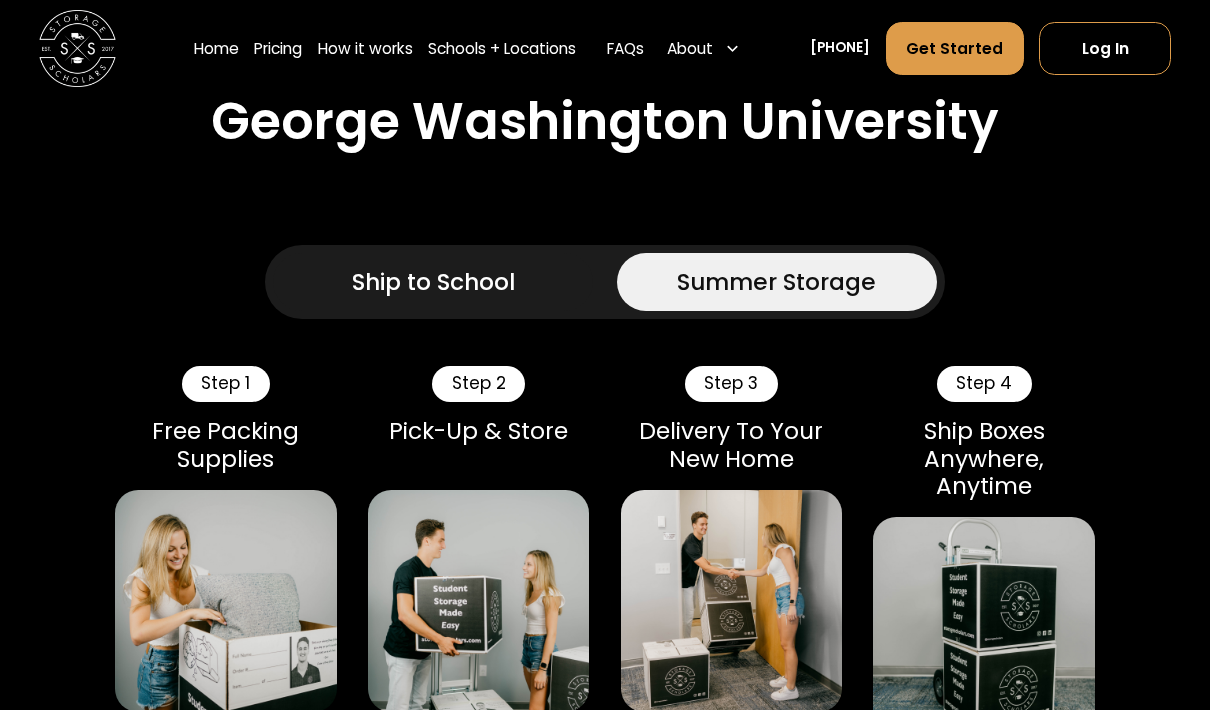 click on "Ship to School" at bounding box center [433, 282] 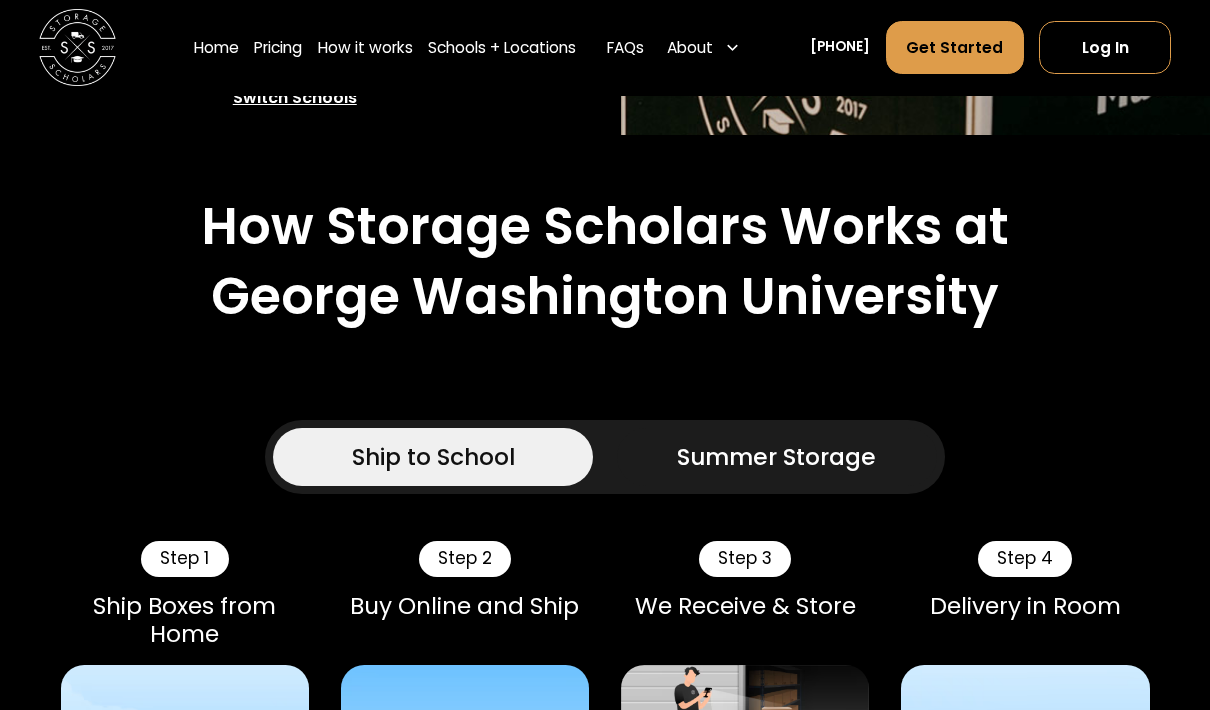click on "Summer Storage" at bounding box center (776, 458) 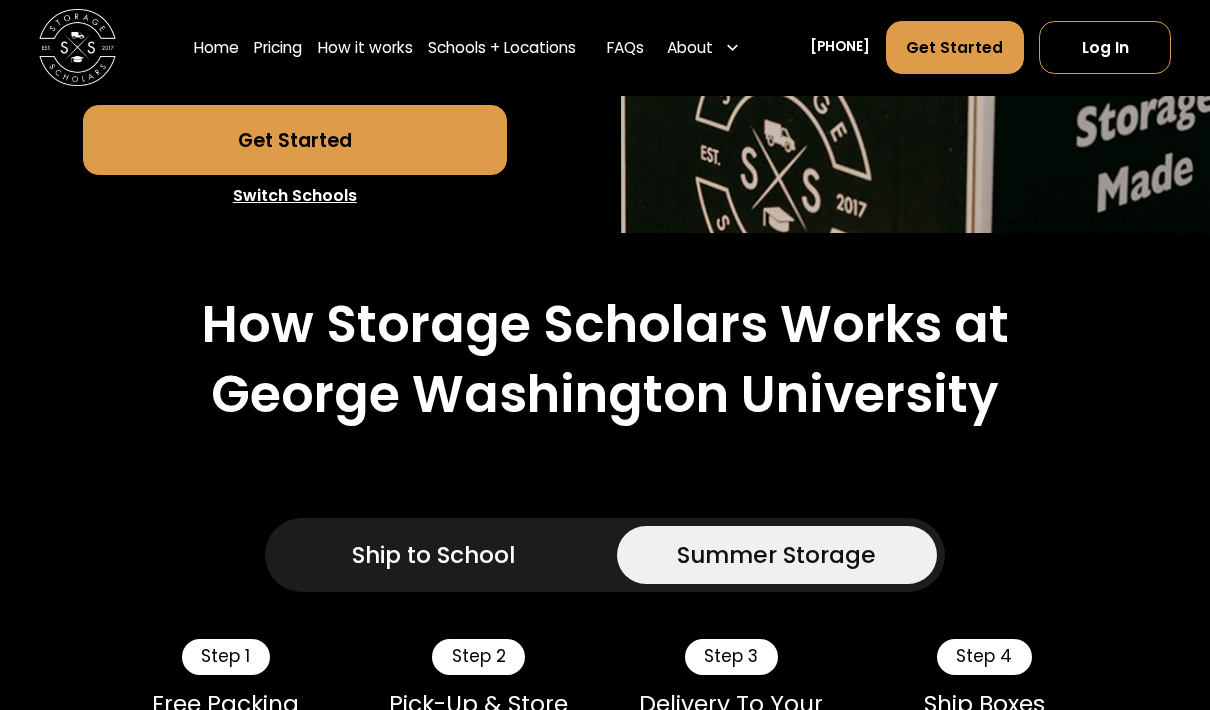 click on "Ship to School" at bounding box center [433, 556] 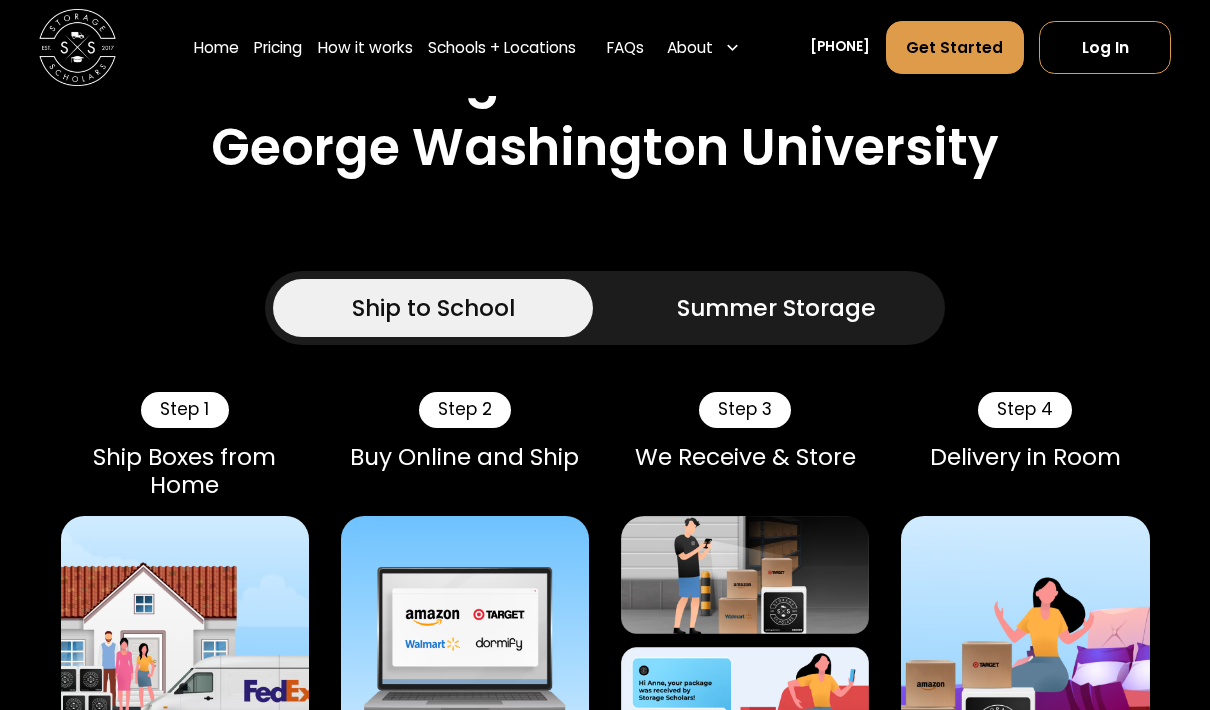 scroll, scrollTop: 1200, scrollLeft: 0, axis: vertical 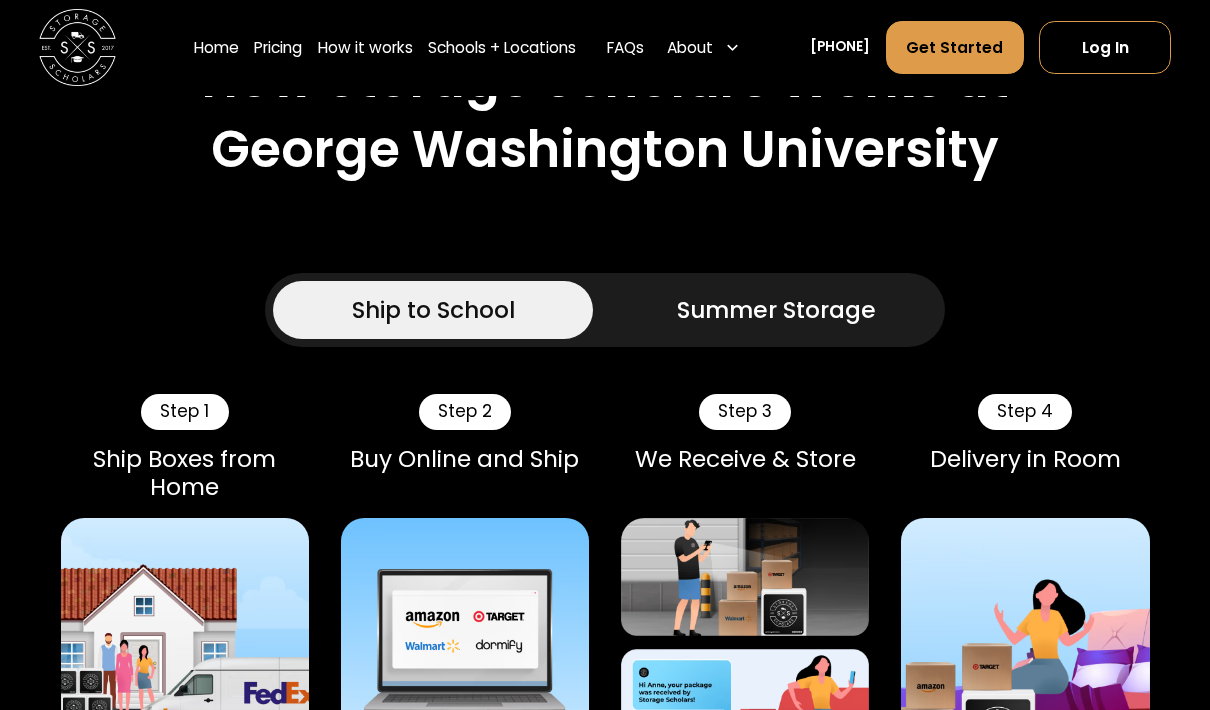 click on "Summer Storage" at bounding box center [777, 311] 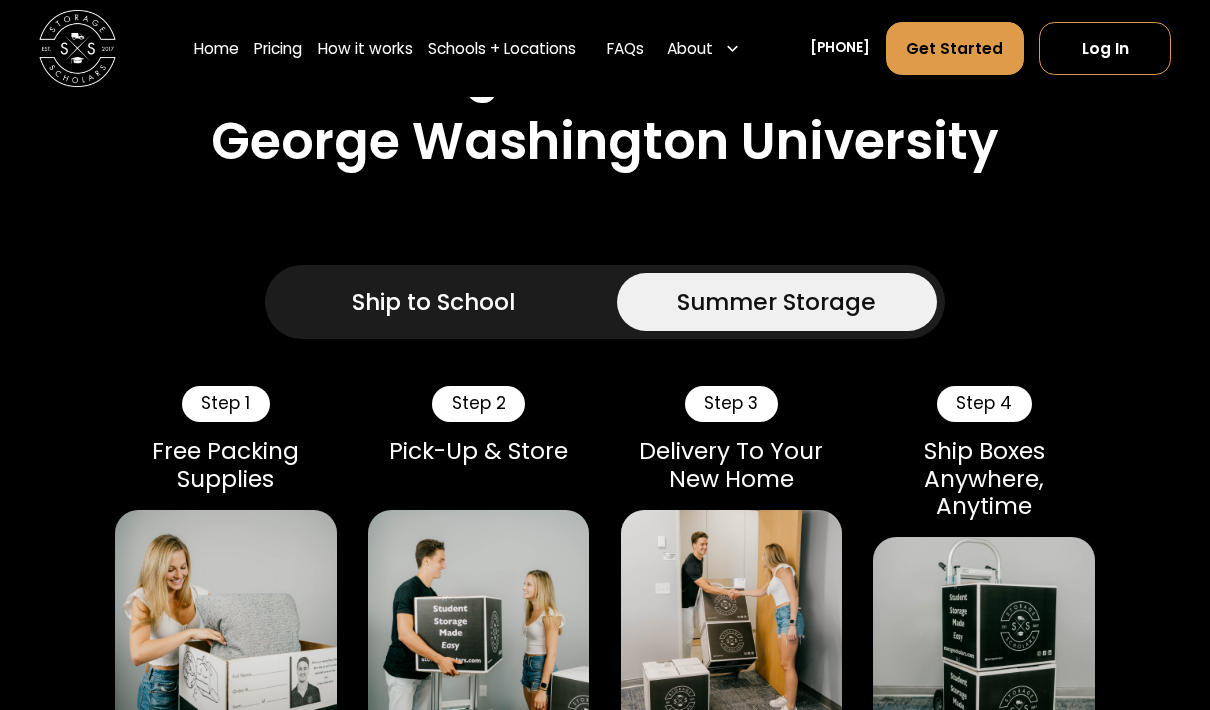 scroll, scrollTop: 1212, scrollLeft: 0, axis: vertical 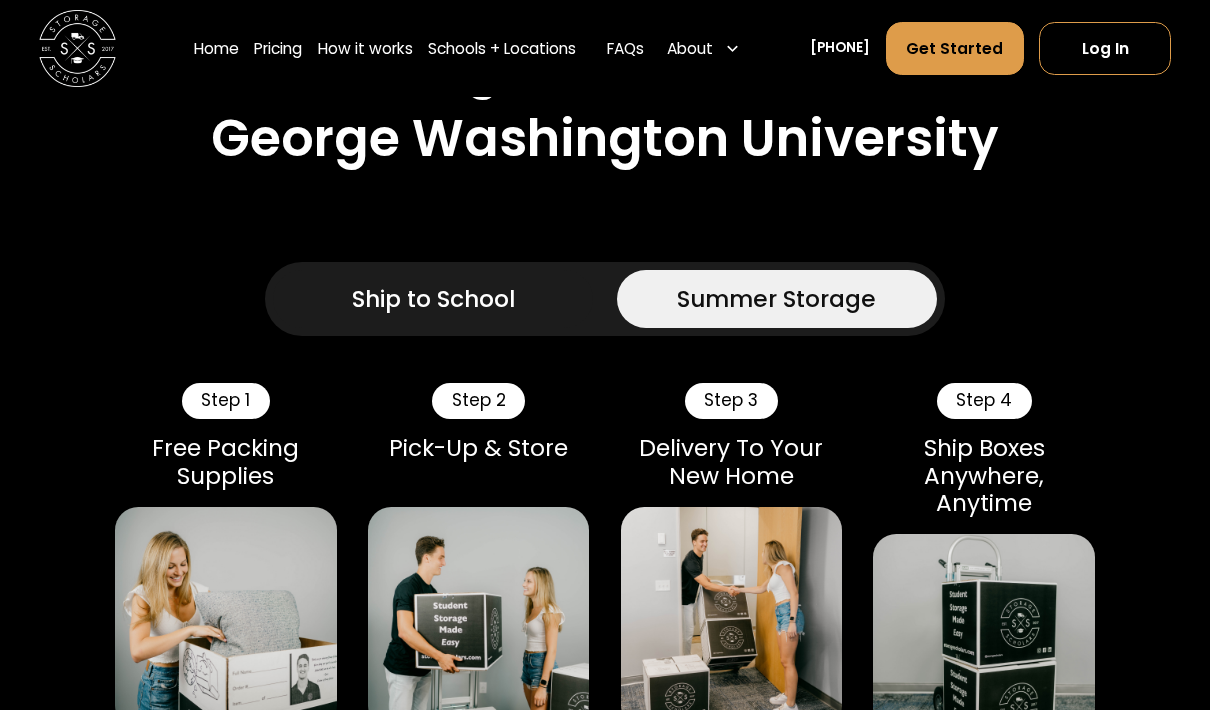 click on "Ship to School" at bounding box center (433, 299) 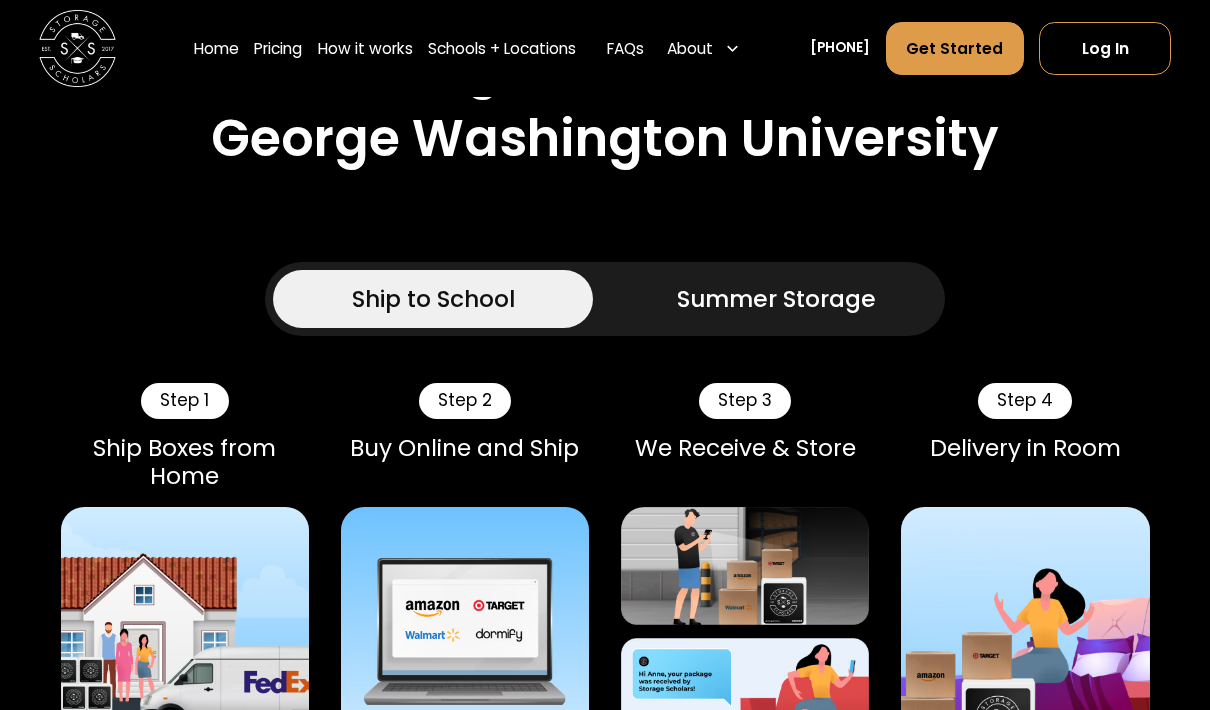 click on "Summer Storage" at bounding box center [777, 299] 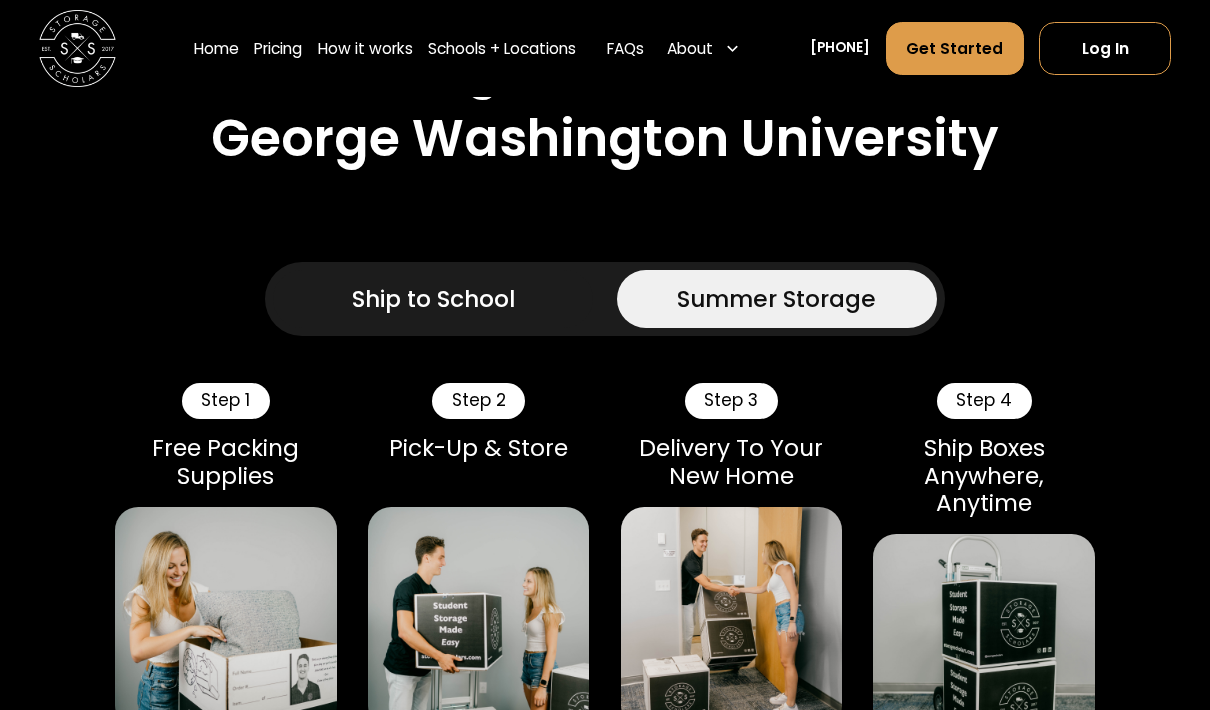 click on "Ship to School" at bounding box center [433, 299] 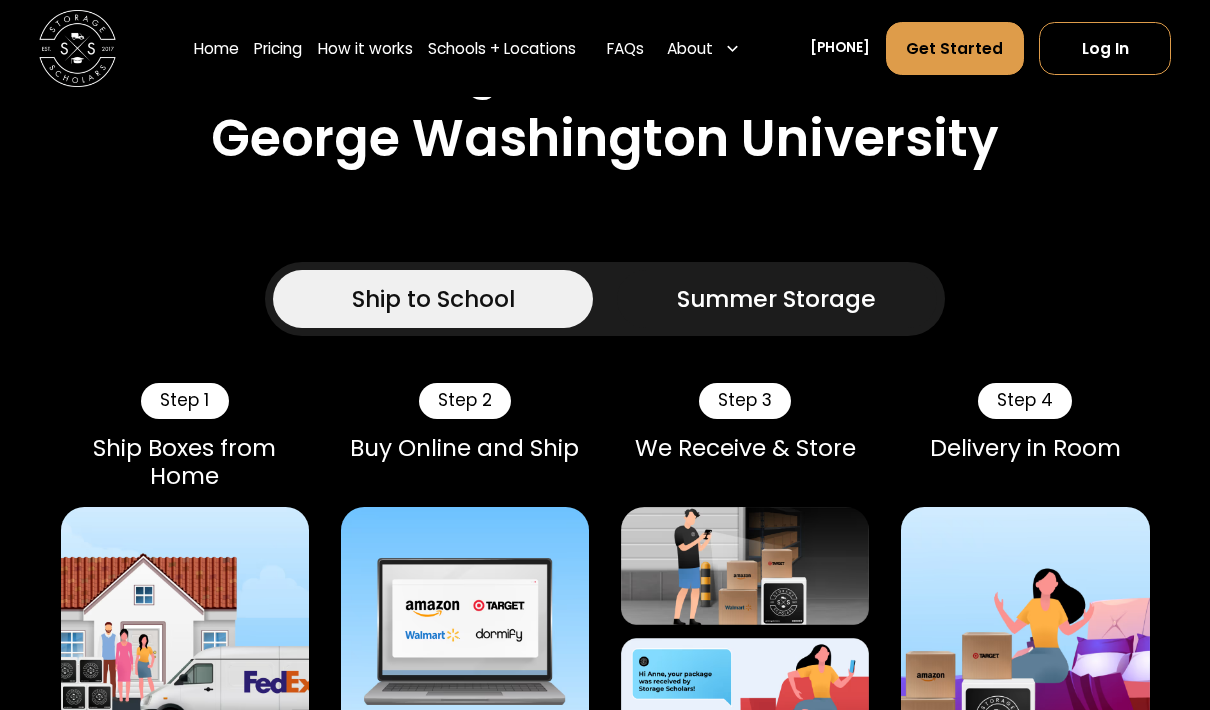 click on "Summer Storage" at bounding box center [777, 299] 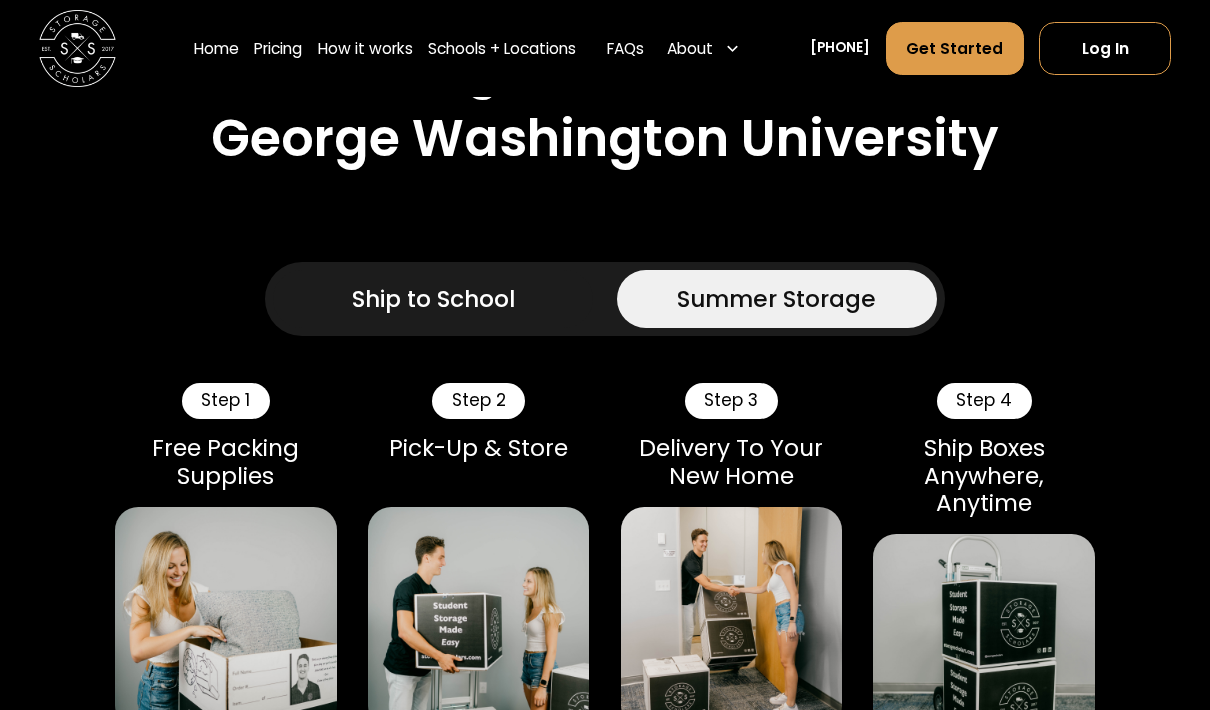 click on "Ship to School" at bounding box center (433, 299) 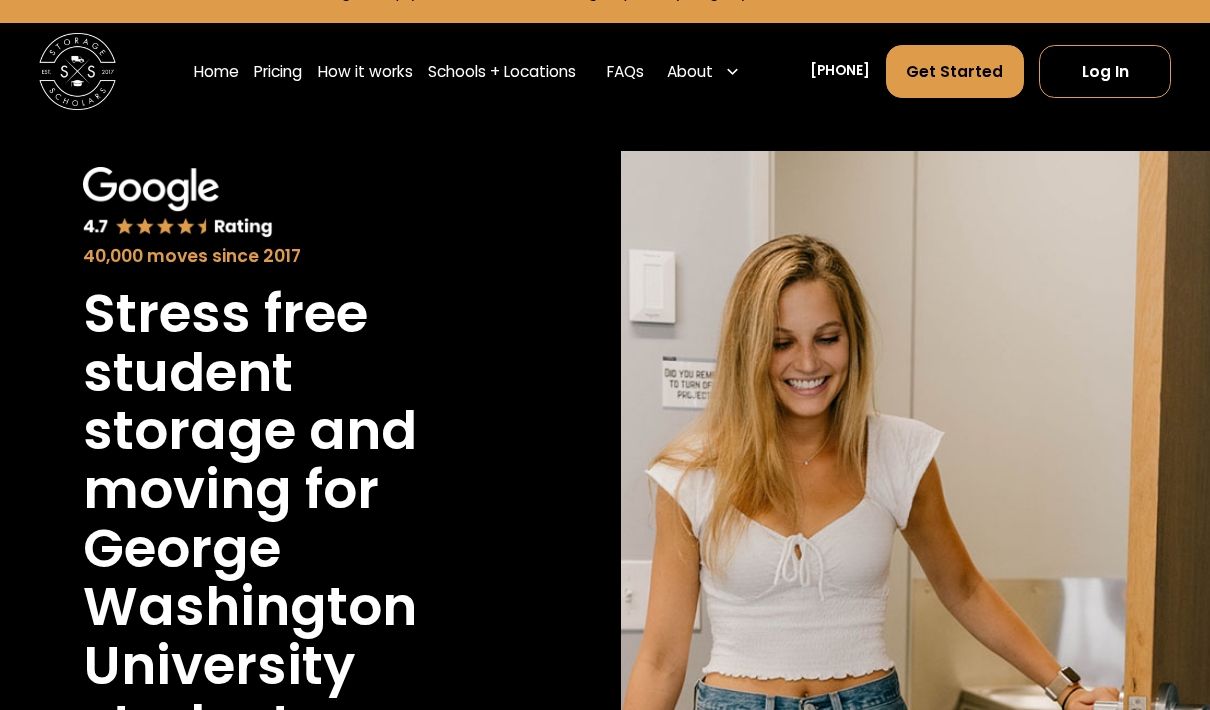 scroll, scrollTop: 92, scrollLeft: 0, axis: vertical 